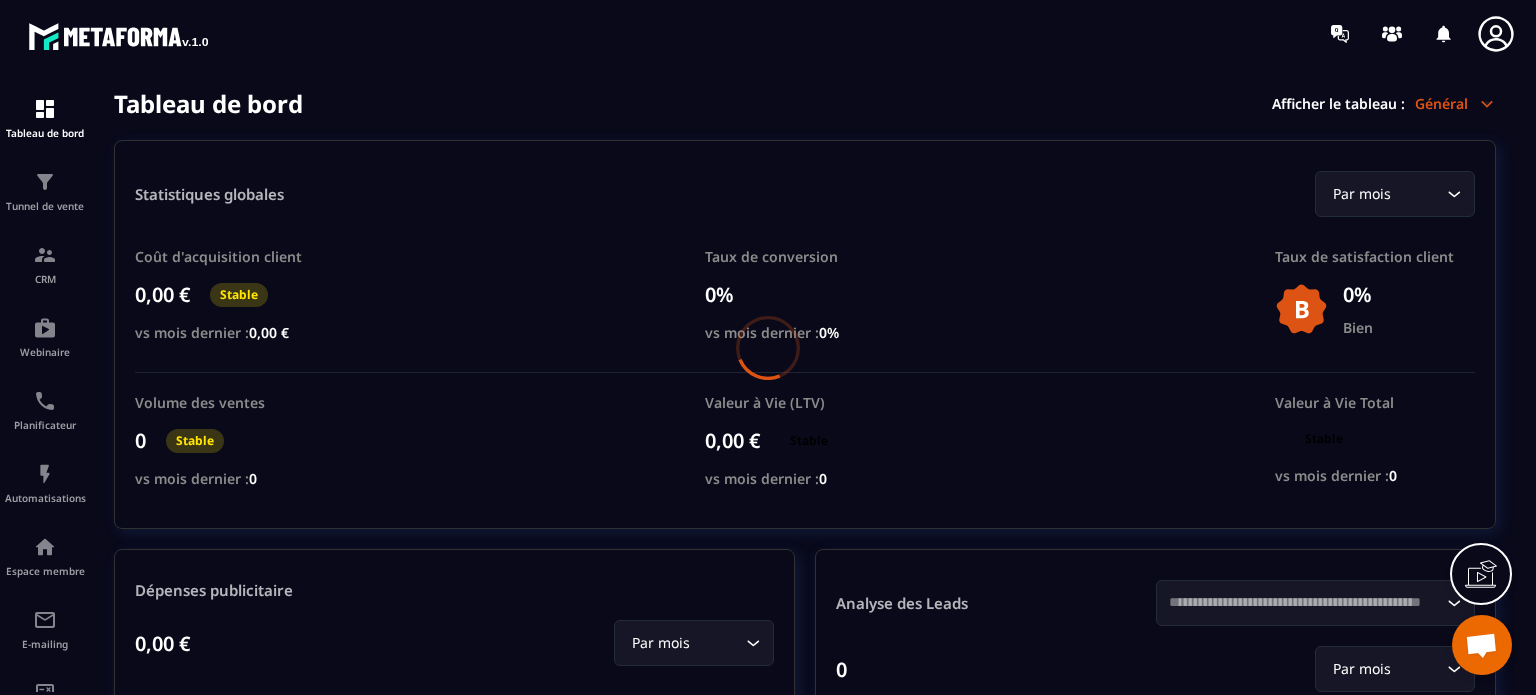 scroll, scrollTop: 0, scrollLeft: 0, axis: both 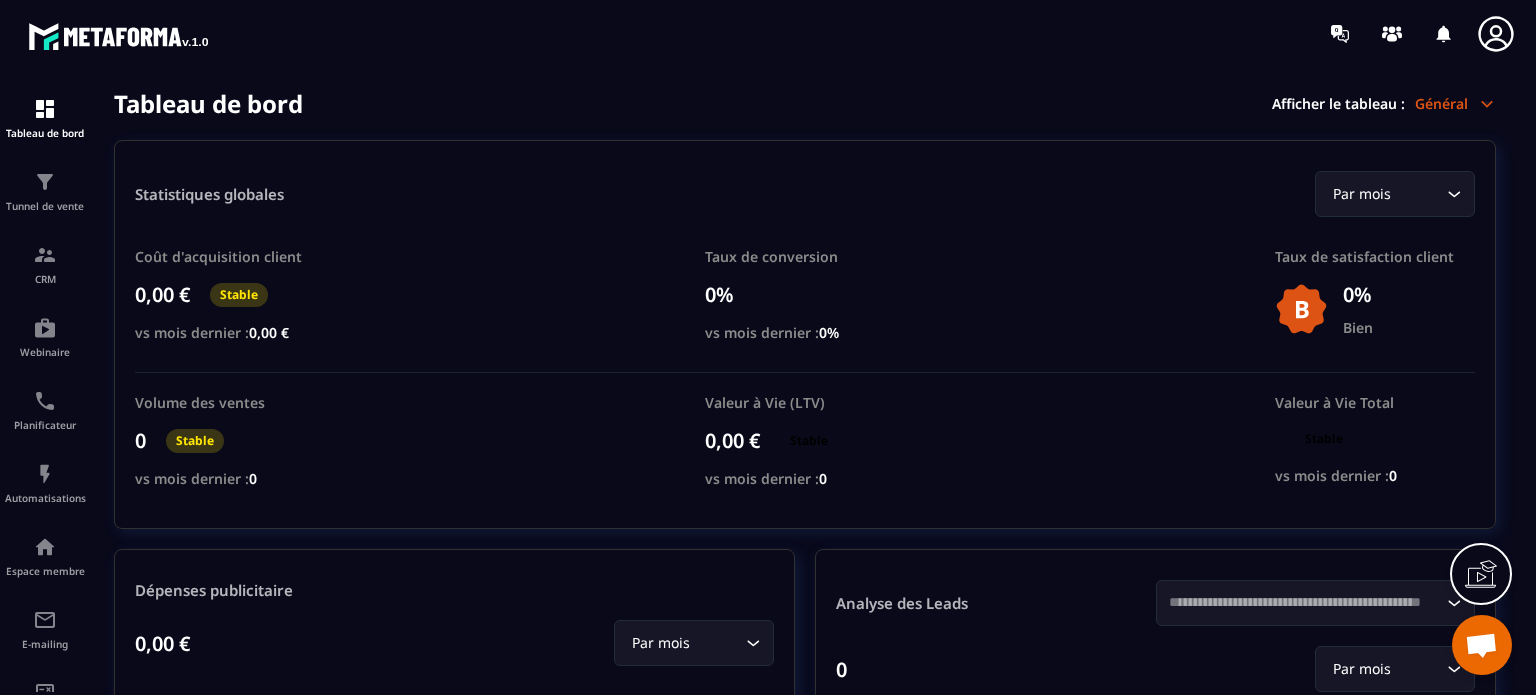 click 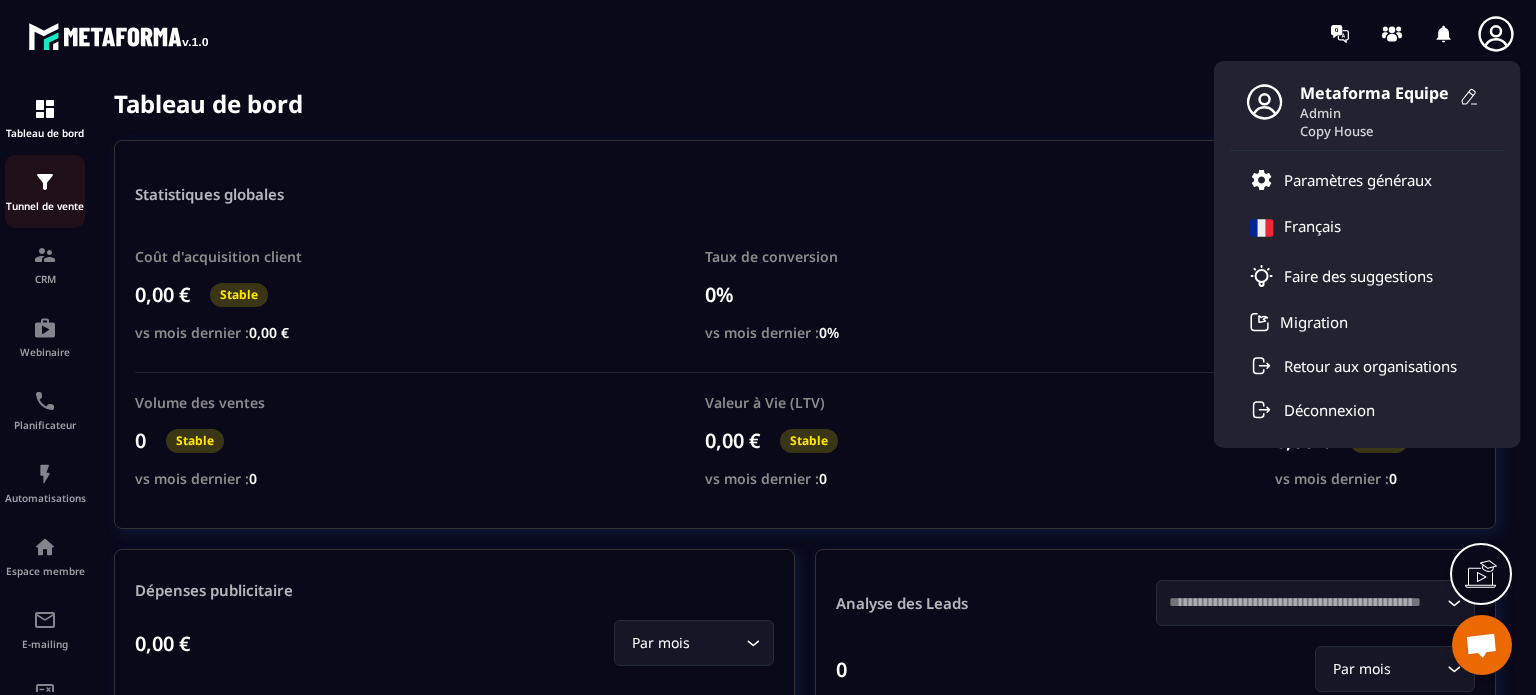 click at bounding box center [45, 182] 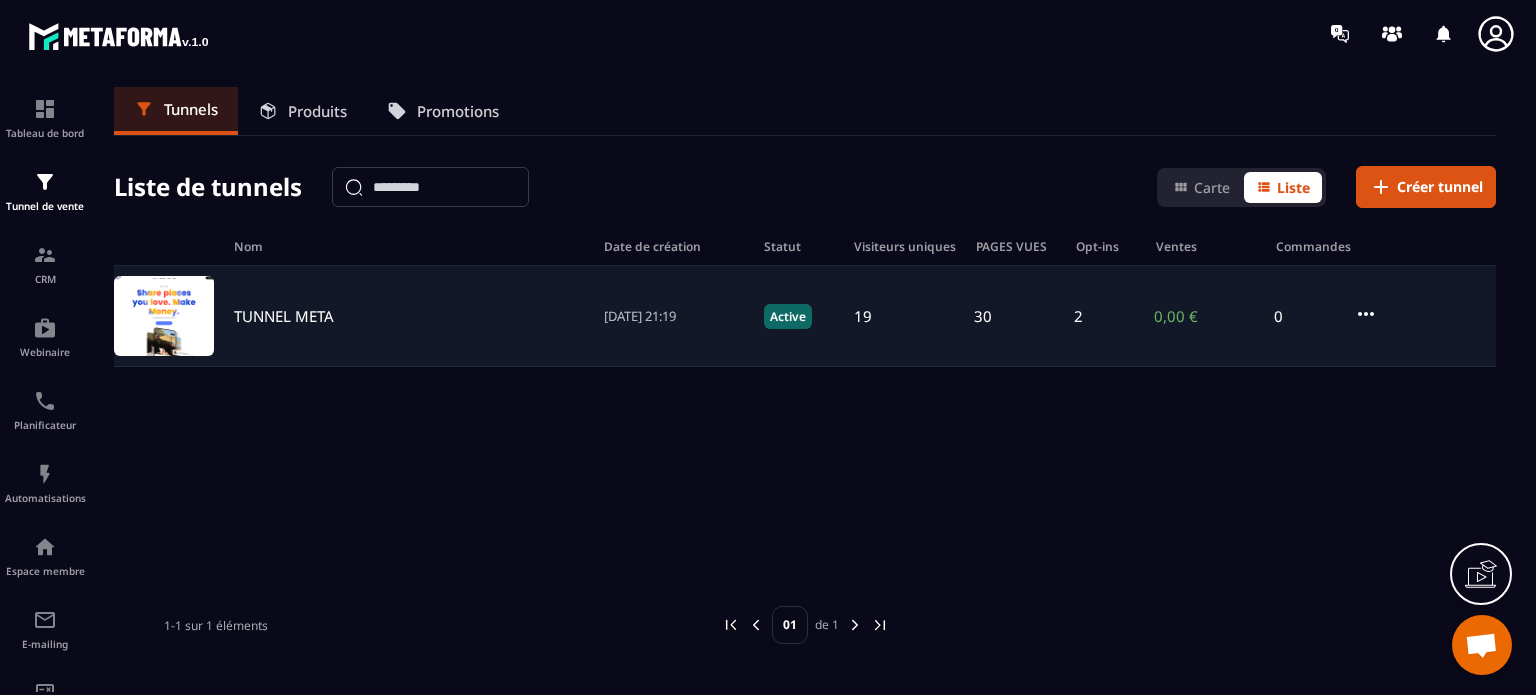 click on "TUNNEL META [DATE] 21:19 Active 19 30 2 0,00 € 0" 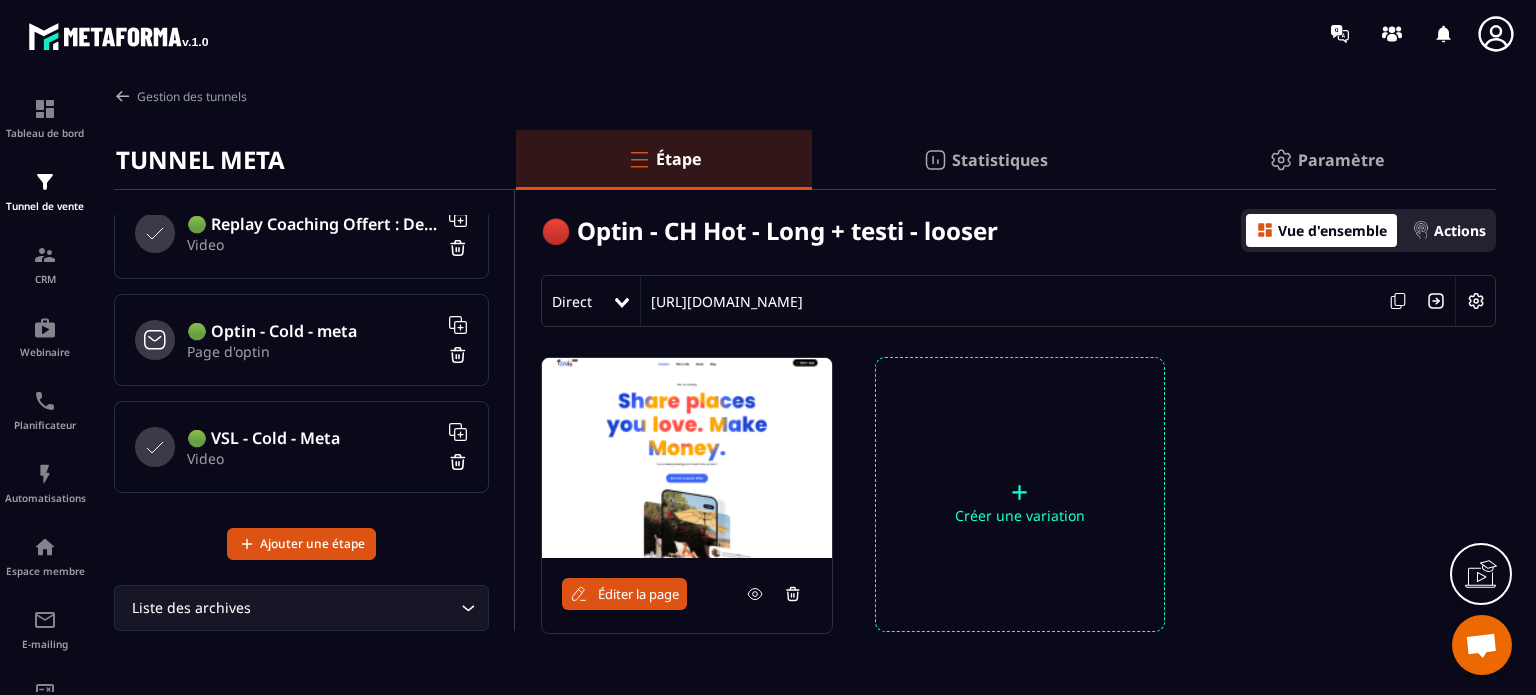 scroll, scrollTop: 0, scrollLeft: 0, axis: both 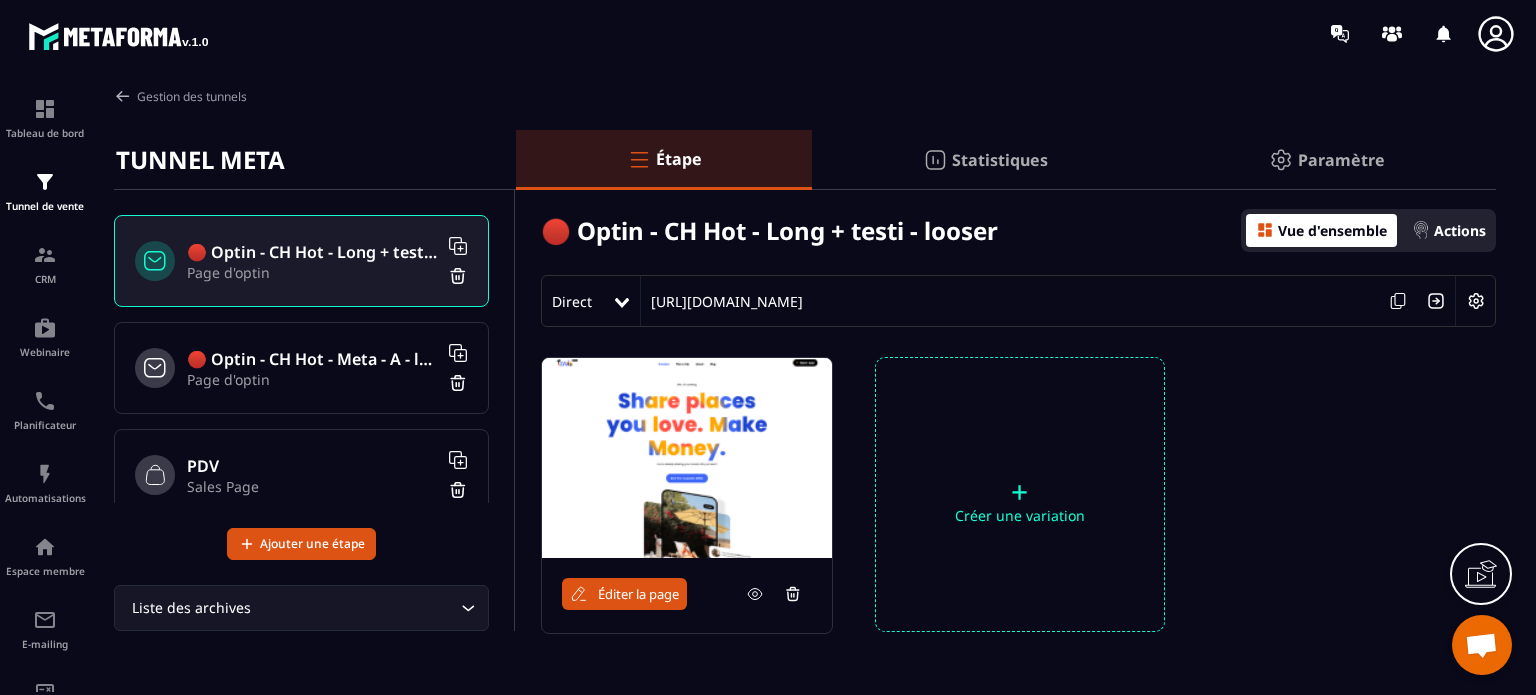 click on "PDV" at bounding box center [312, 466] 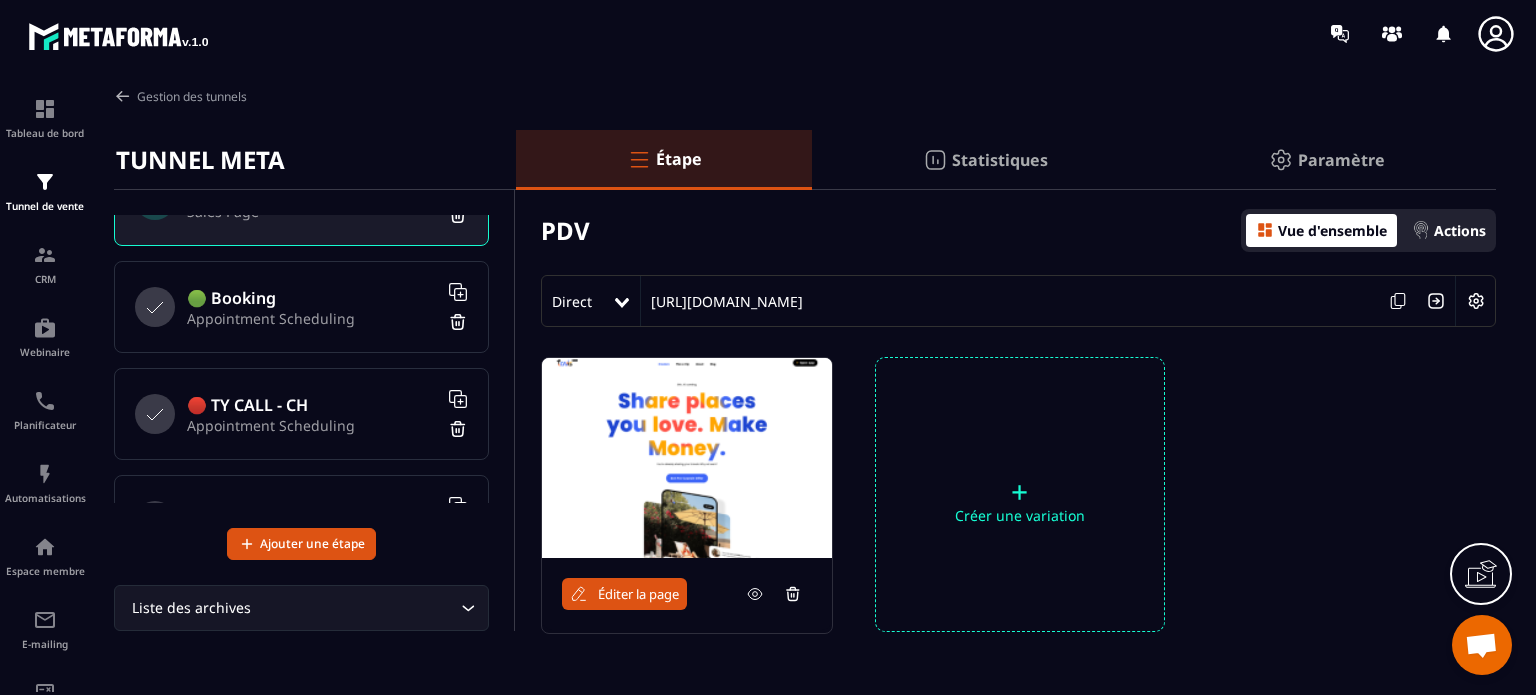 scroll, scrollTop: 285, scrollLeft: 0, axis: vertical 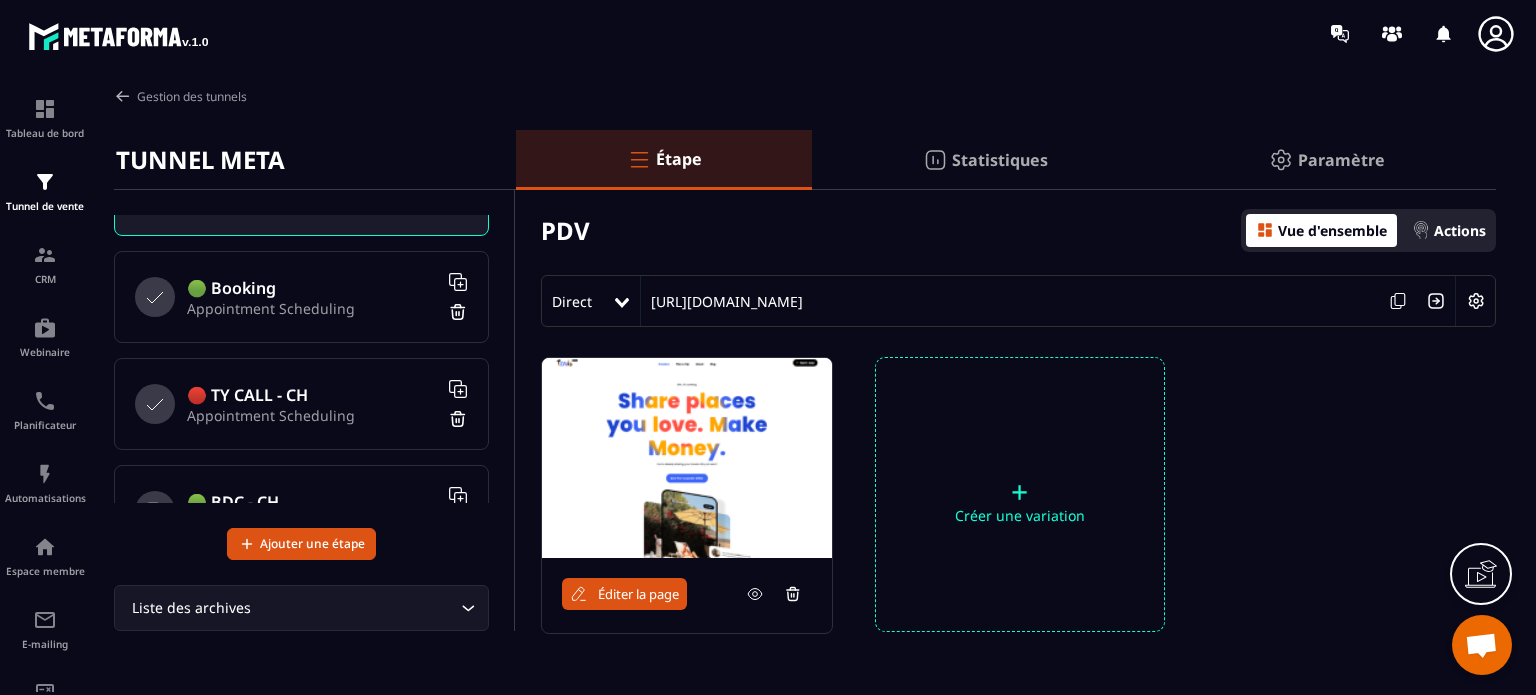click on "🟢 Booking Appointment Scheduling" at bounding box center [301, 297] 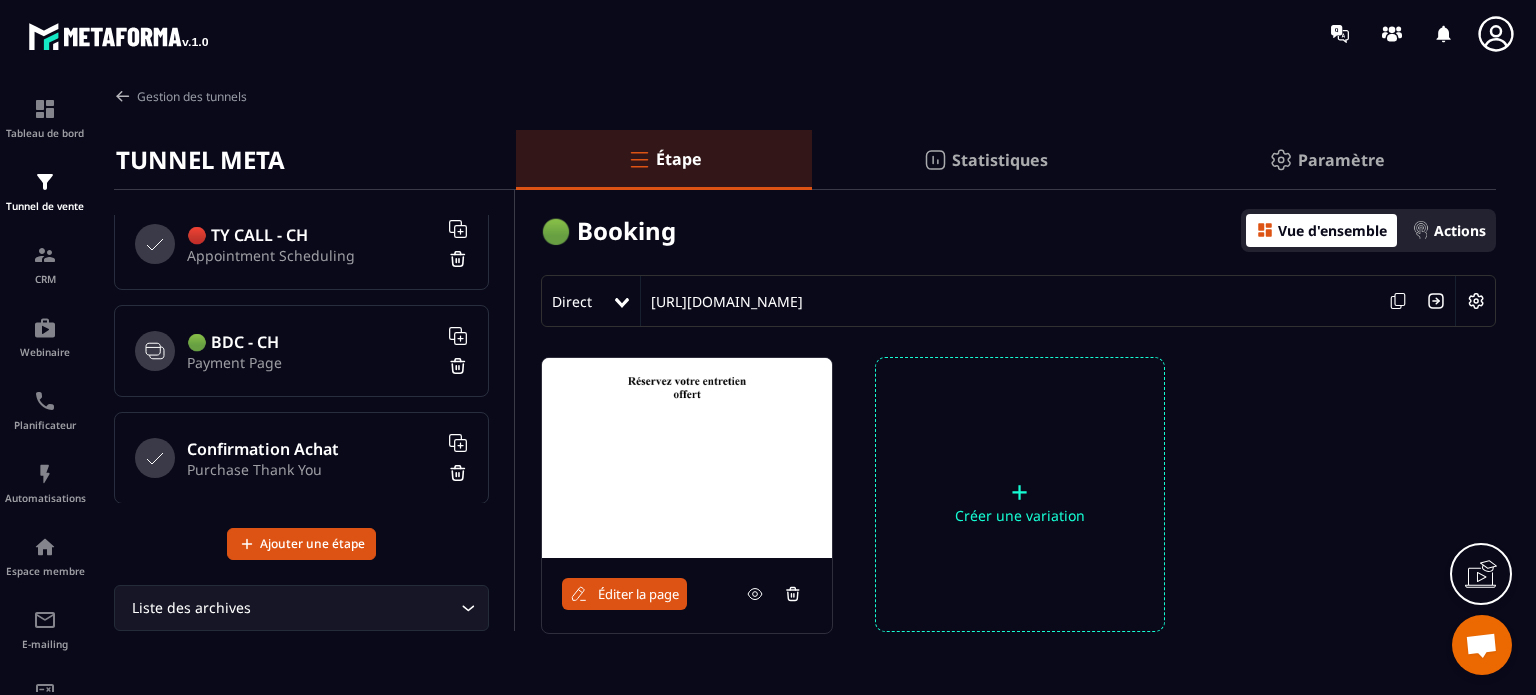 scroll, scrollTop: 455, scrollLeft: 0, axis: vertical 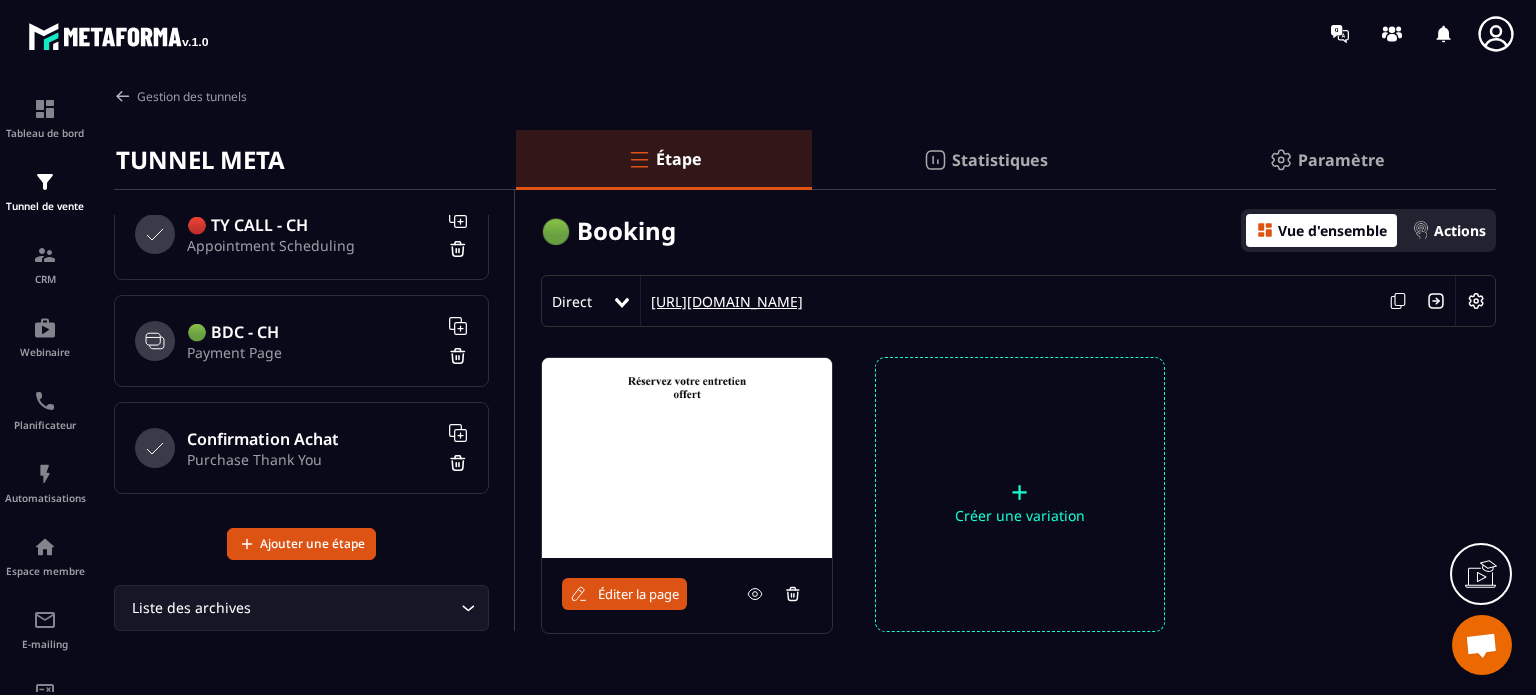 click on "[URL][DOMAIN_NAME]" at bounding box center [722, 301] 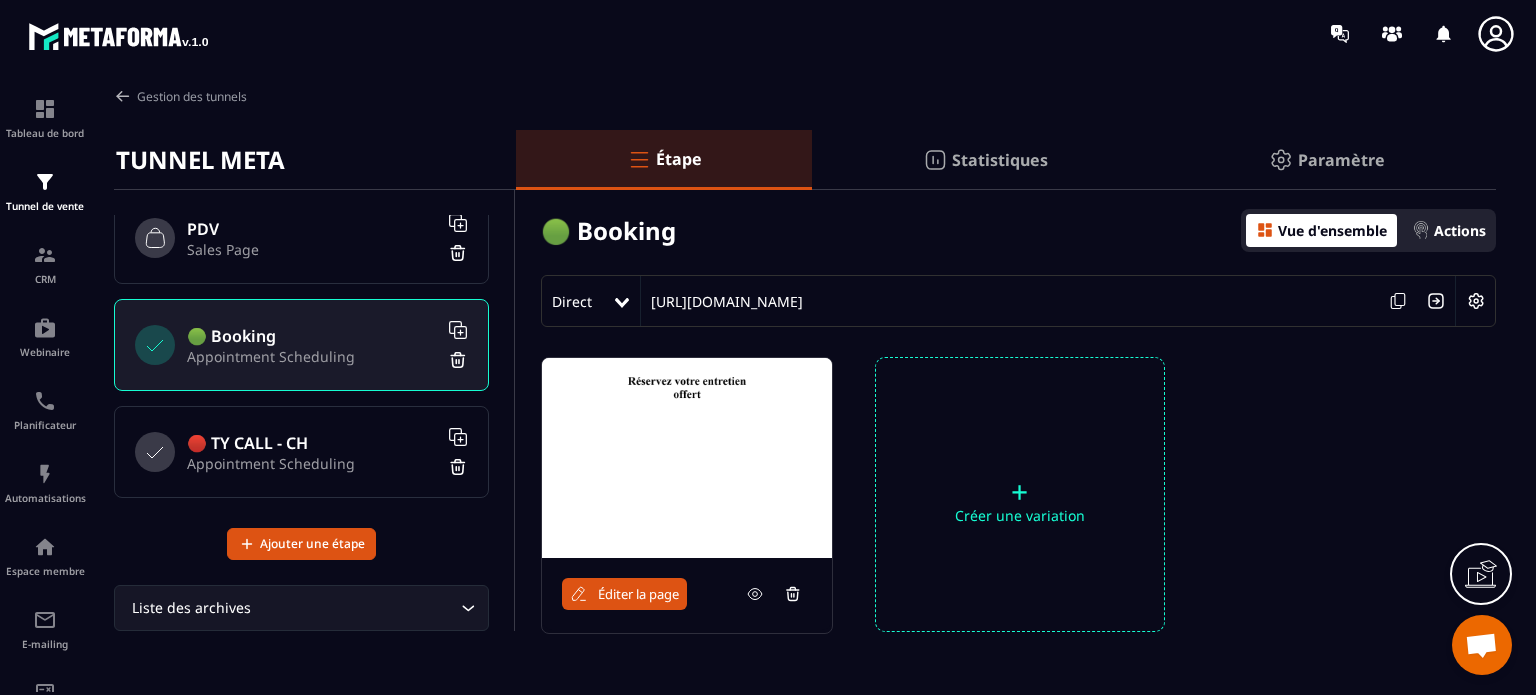 scroll, scrollTop: 244, scrollLeft: 0, axis: vertical 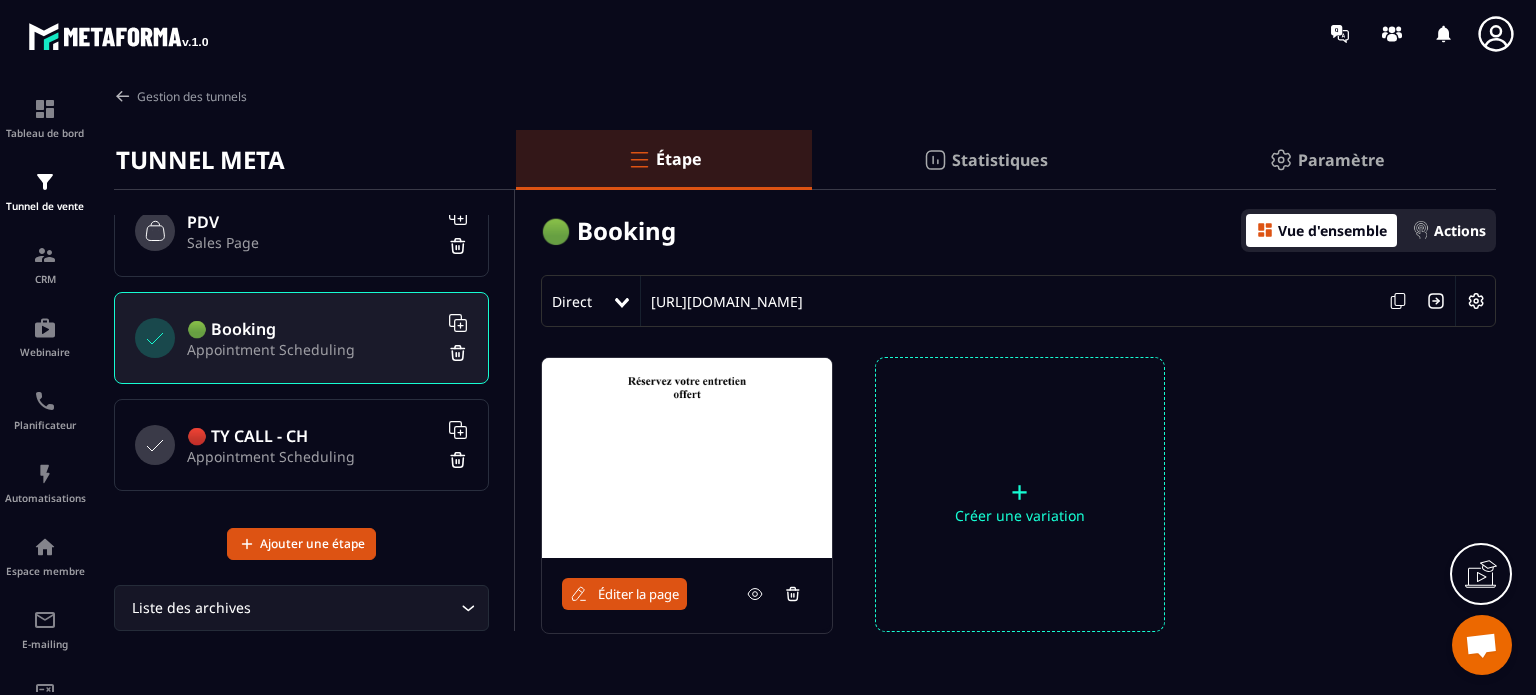 click on "Appointment Scheduling" at bounding box center [312, 456] 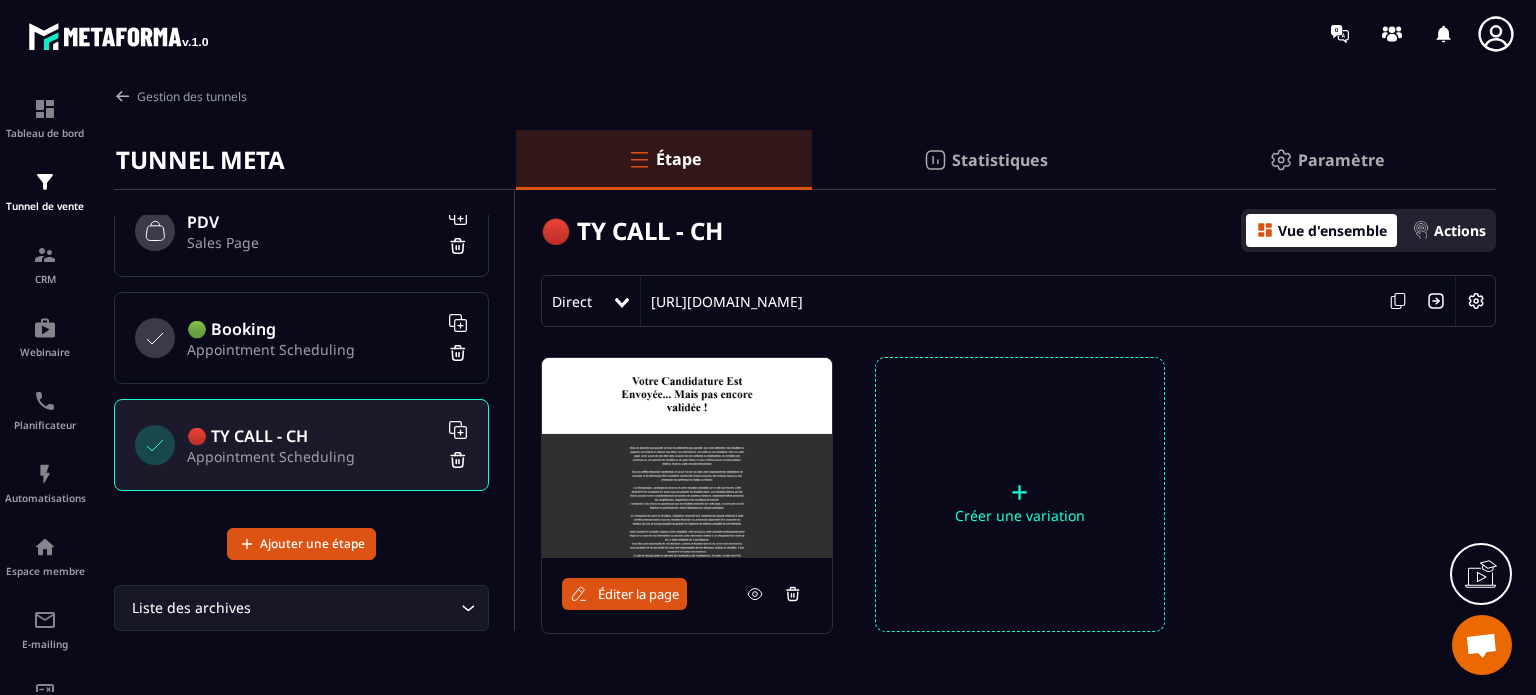 drag, startPoint x: 936, startPoint y: 292, endPoint x: 629, endPoint y: 281, distance: 307.197 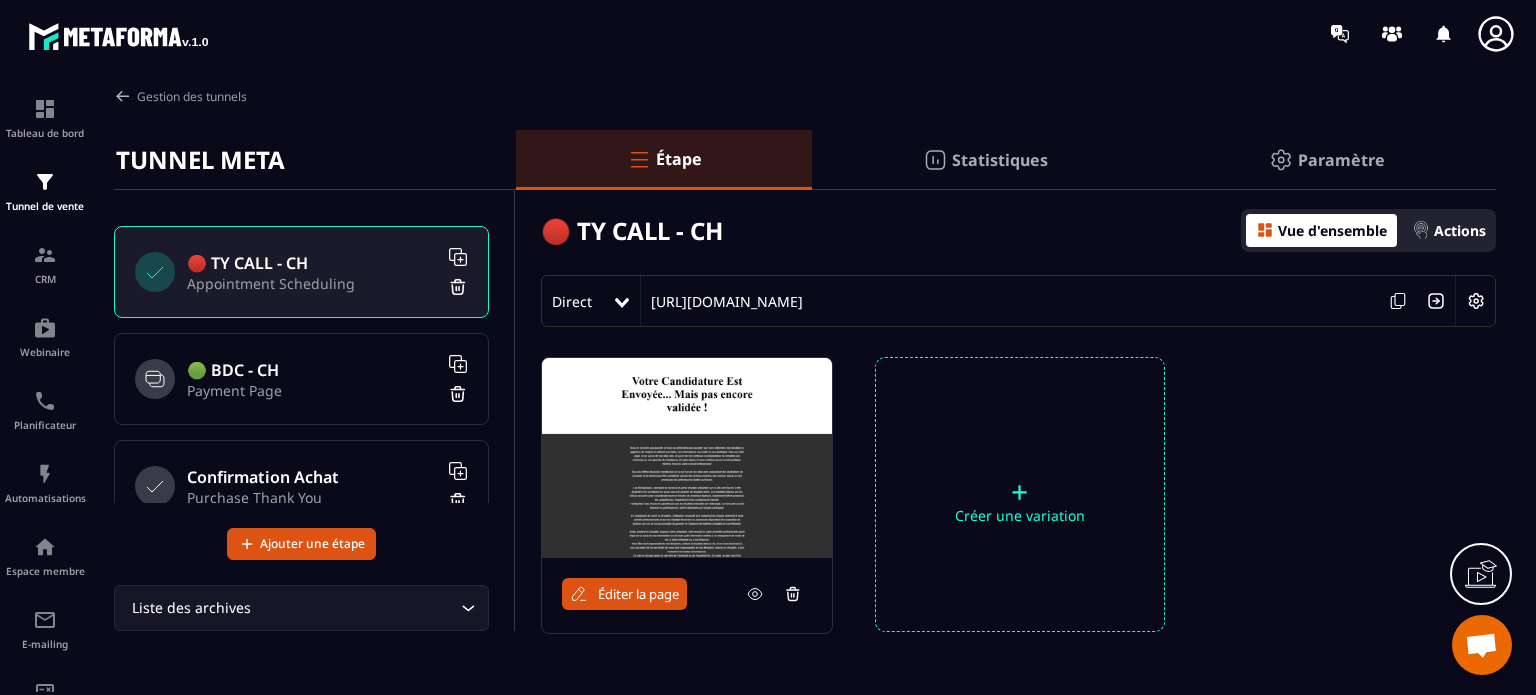 scroll, scrollTop: 445, scrollLeft: 0, axis: vertical 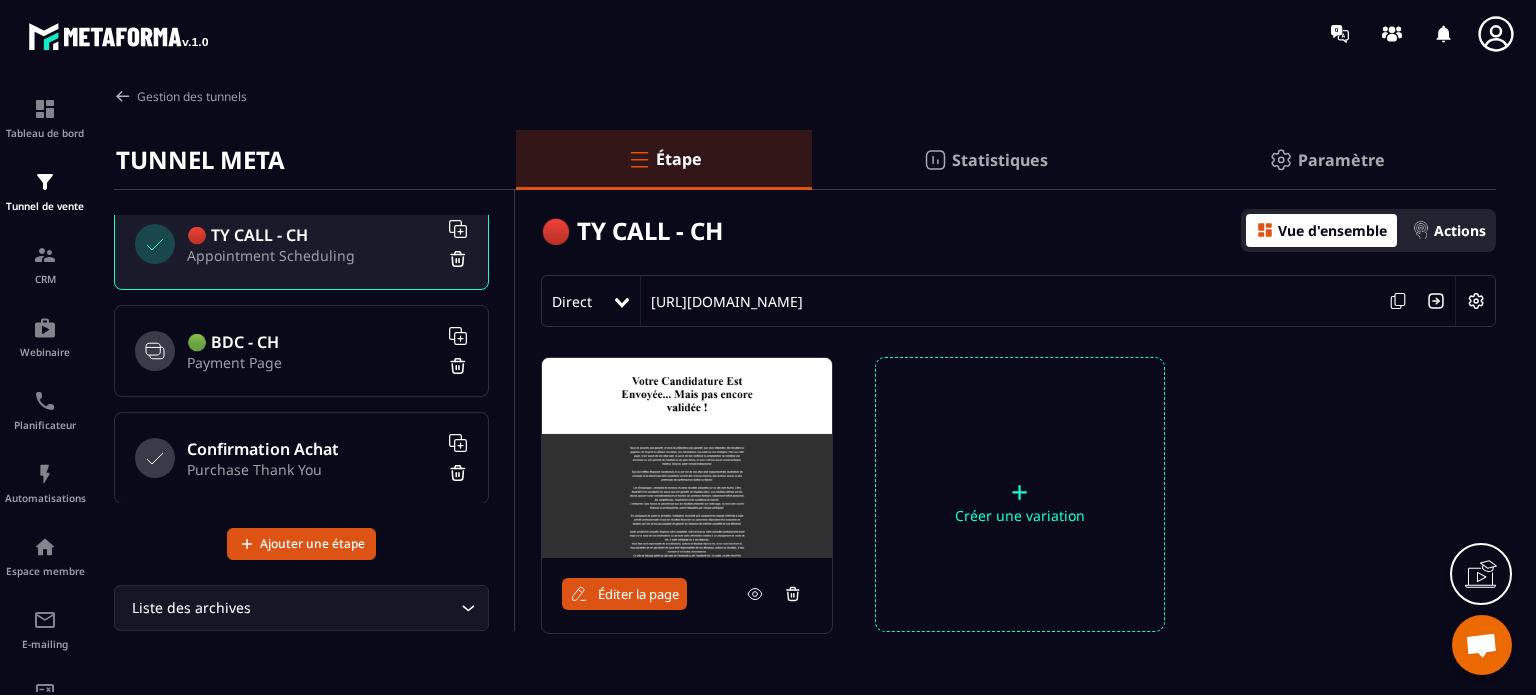 click on "🟢 BDC - CH" at bounding box center (312, 342) 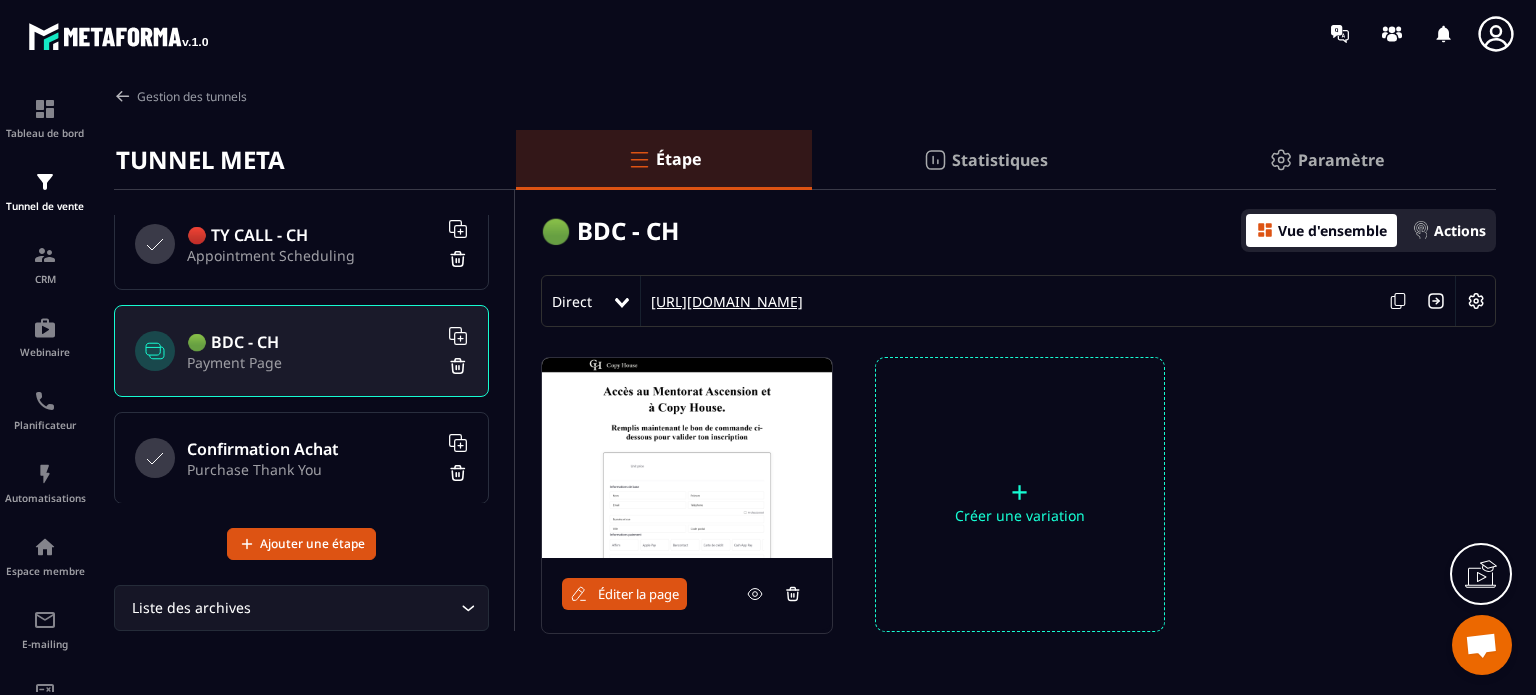 drag, startPoint x: 979, startPoint y: 304, endPoint x: 656, endPoint y: 293, distance: 323.18726 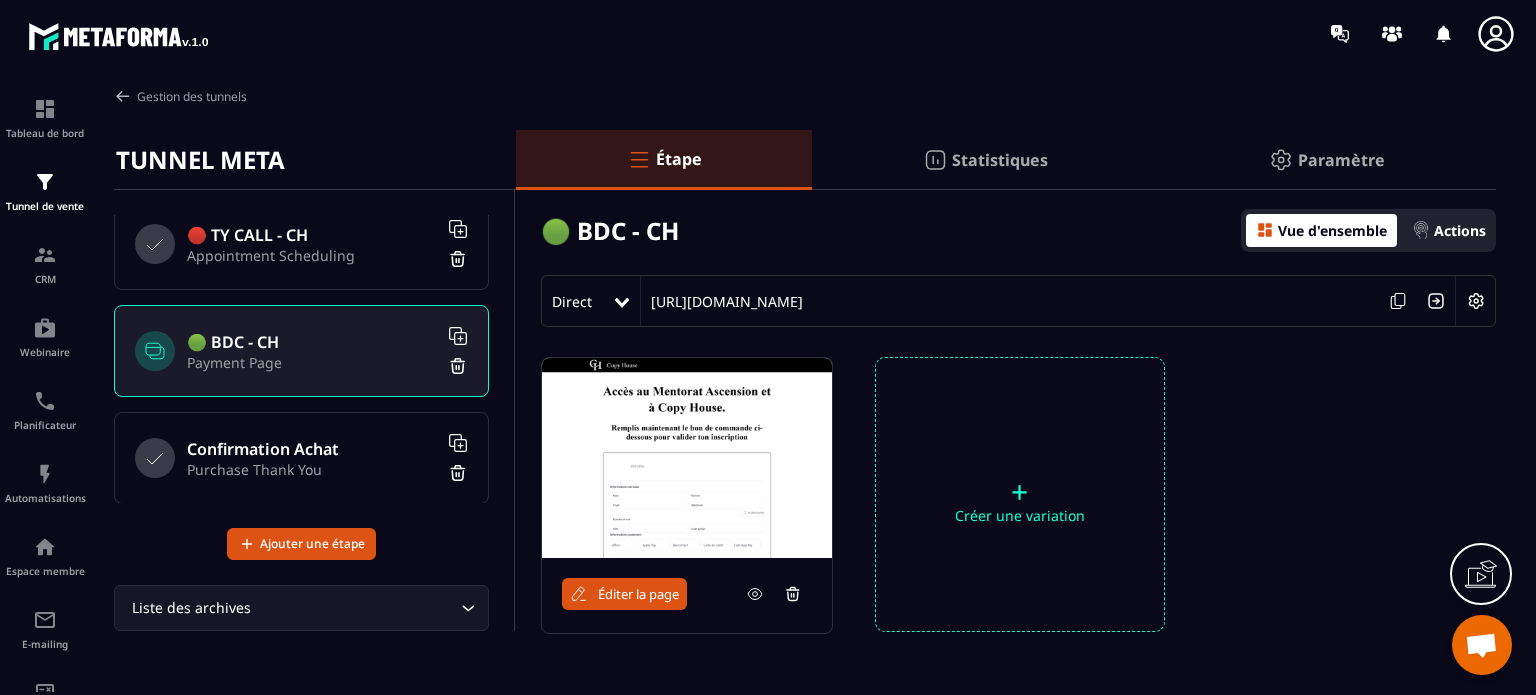 click on "Étape Statistiques Paramètre 🟢 BDC - CH Vue d'ensemble Actions Direct [URL][DOMAIN_NAME] Éditer la page  +  Créer une variation" at bounding box center (1006, 451) 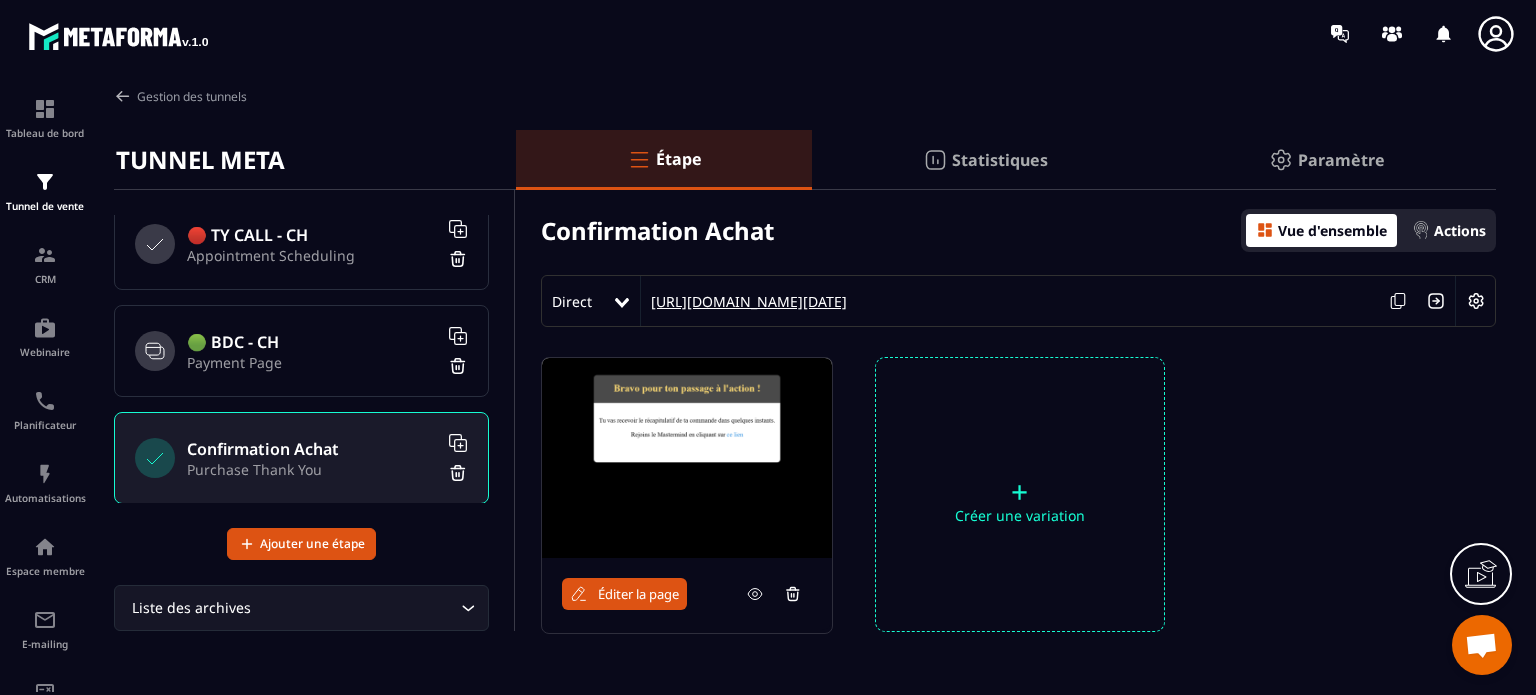 drag, startPoint x: 1061, startPoint y: 285, endPoint x: 647, endPoint y: 294, distance: 414.0978 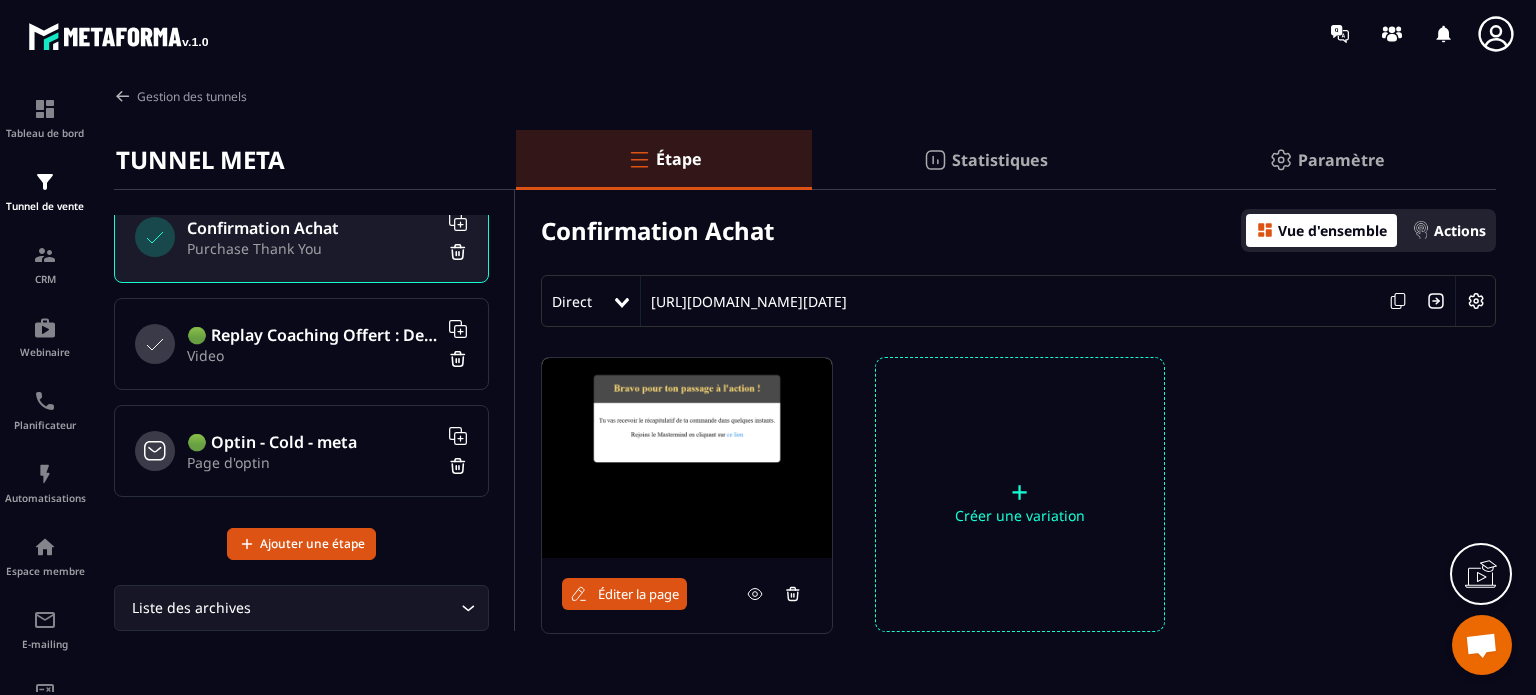 scroll, scrollTop: 683, scrollLeft: 0, axis: vertical 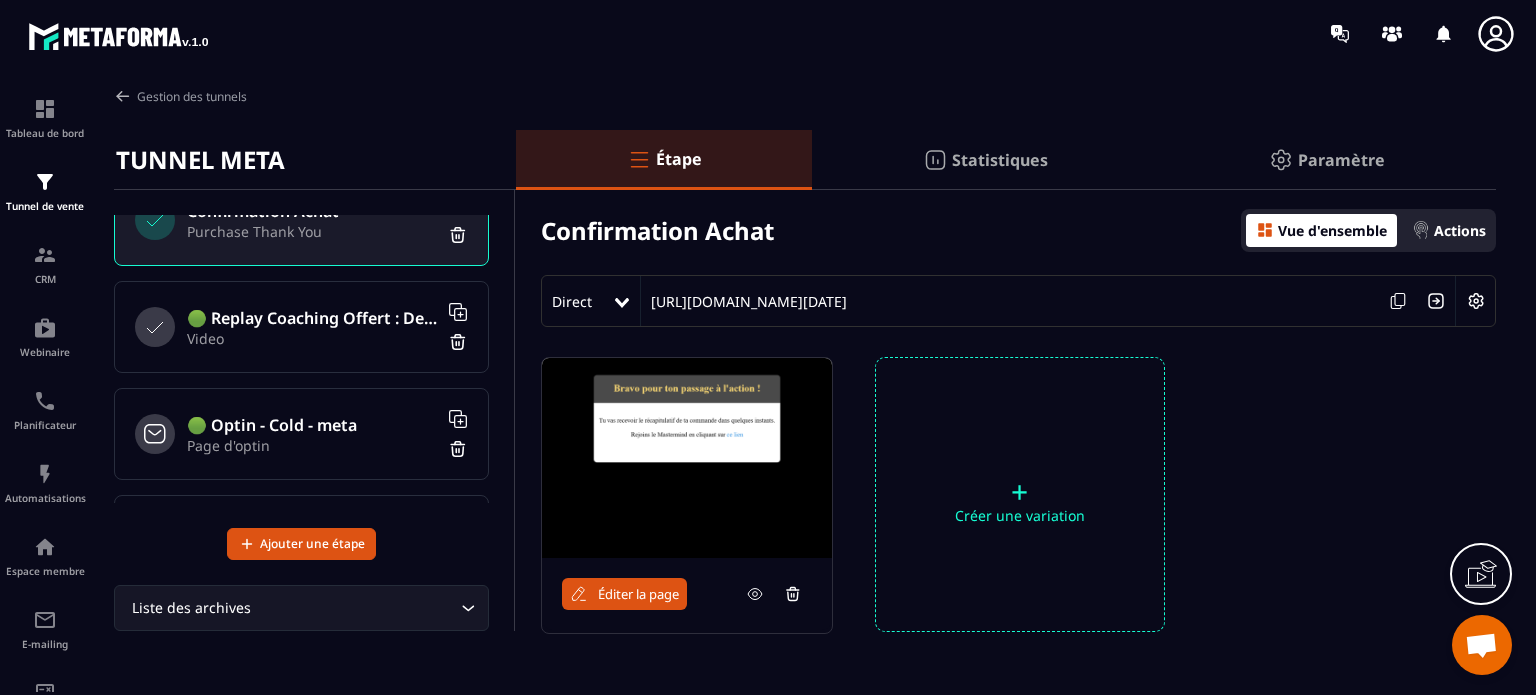 click on "🟢 Replay Coaching Offert : Devenir Copythinker" at bounding box center (312, 318) 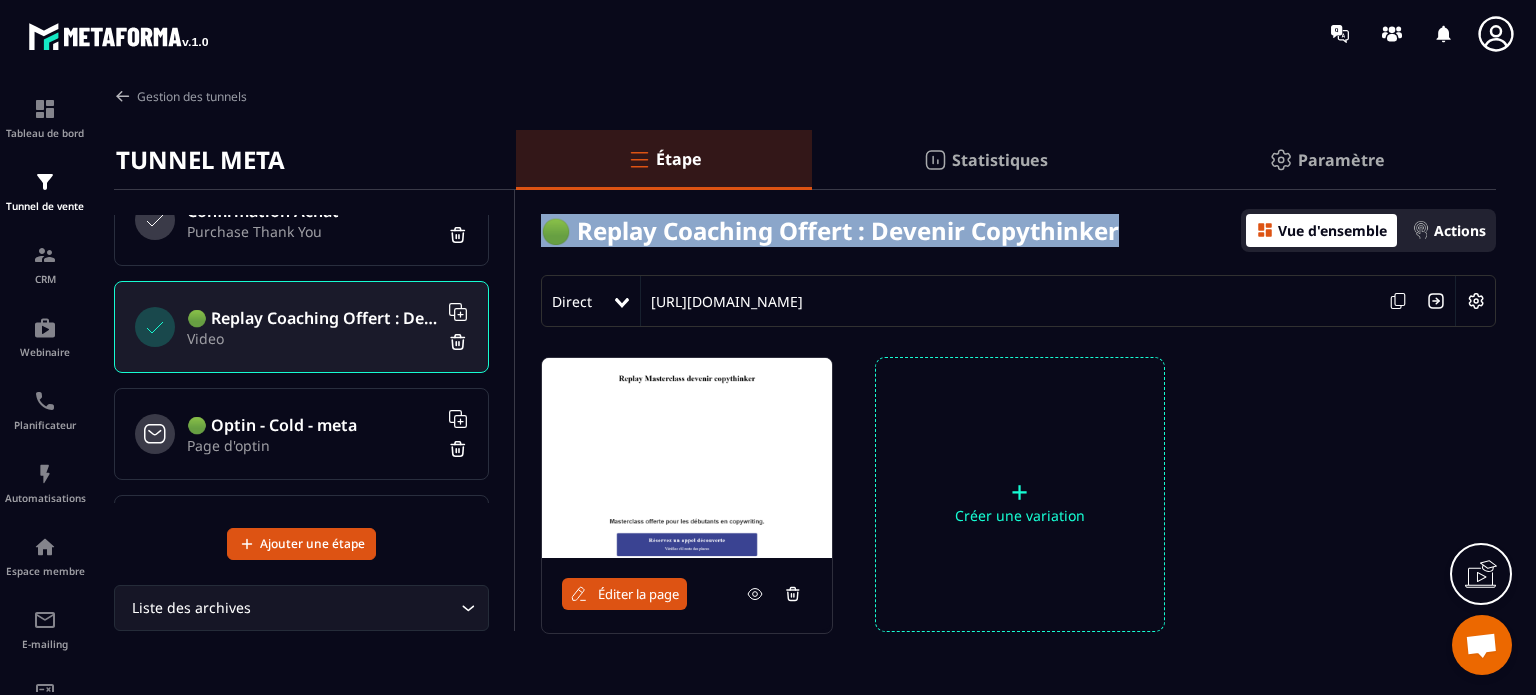 drag, startPoint x: 1153, startPoint y: 218, endPoint x: 539, endPoint y: 251, distance: 614.88617 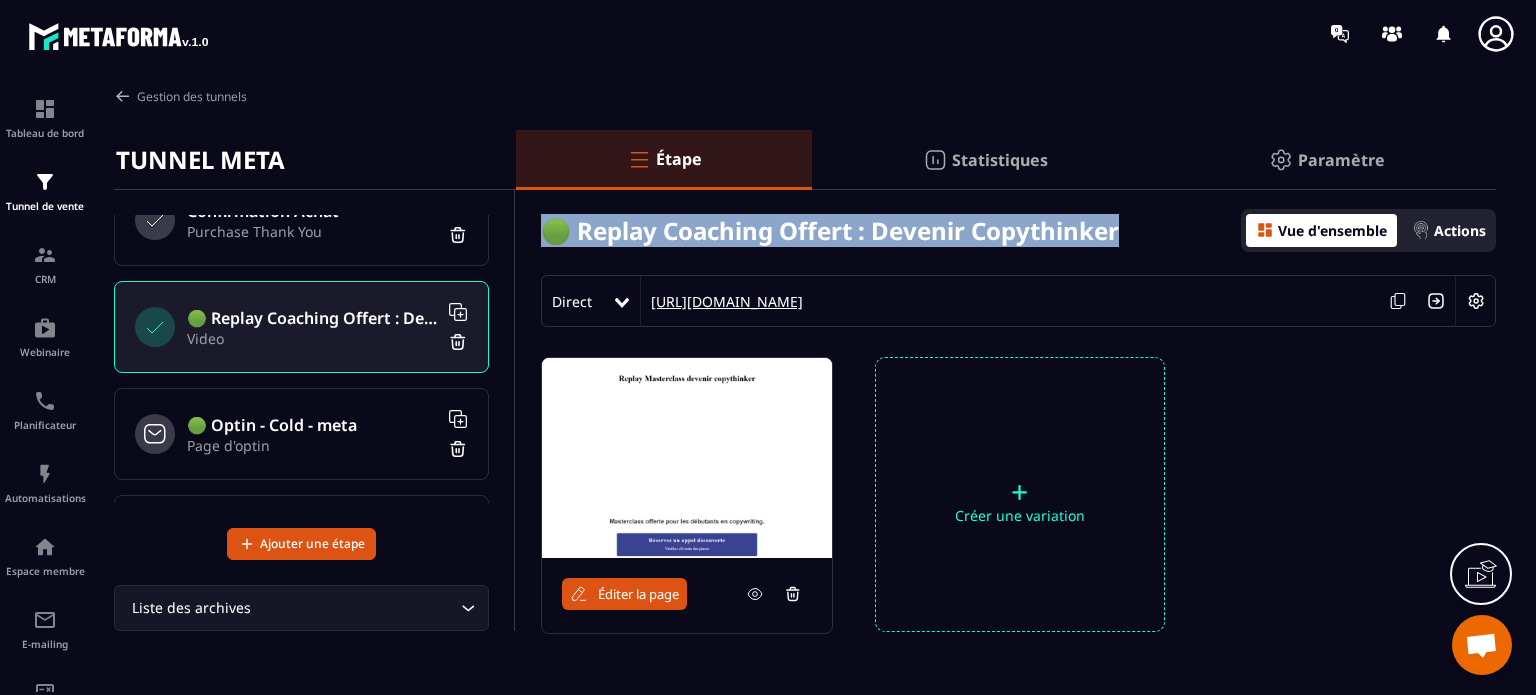 click on "[URL][DOMAIN_NAME]" at bounding box center [722, 301] 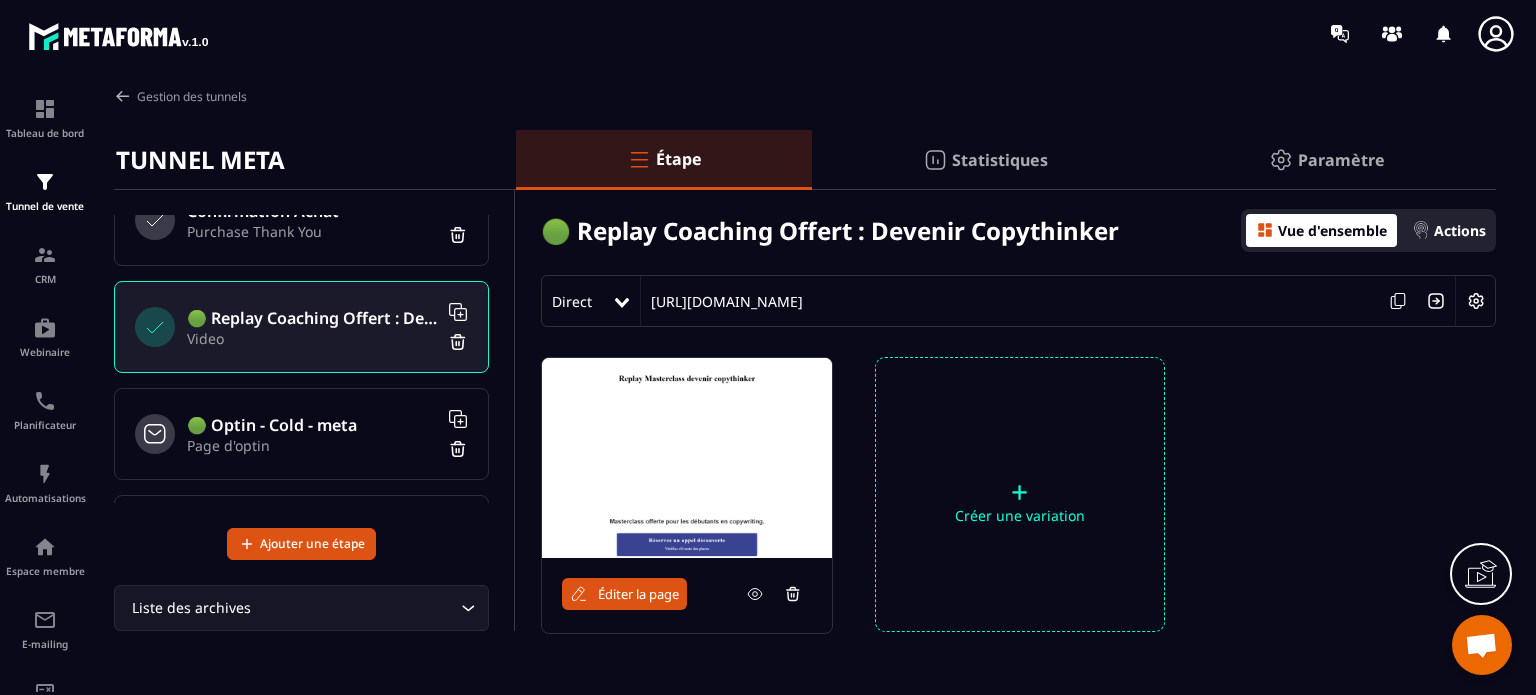 click on "🟢 Optin - Cold - meta" at bounding box center [312, 425] 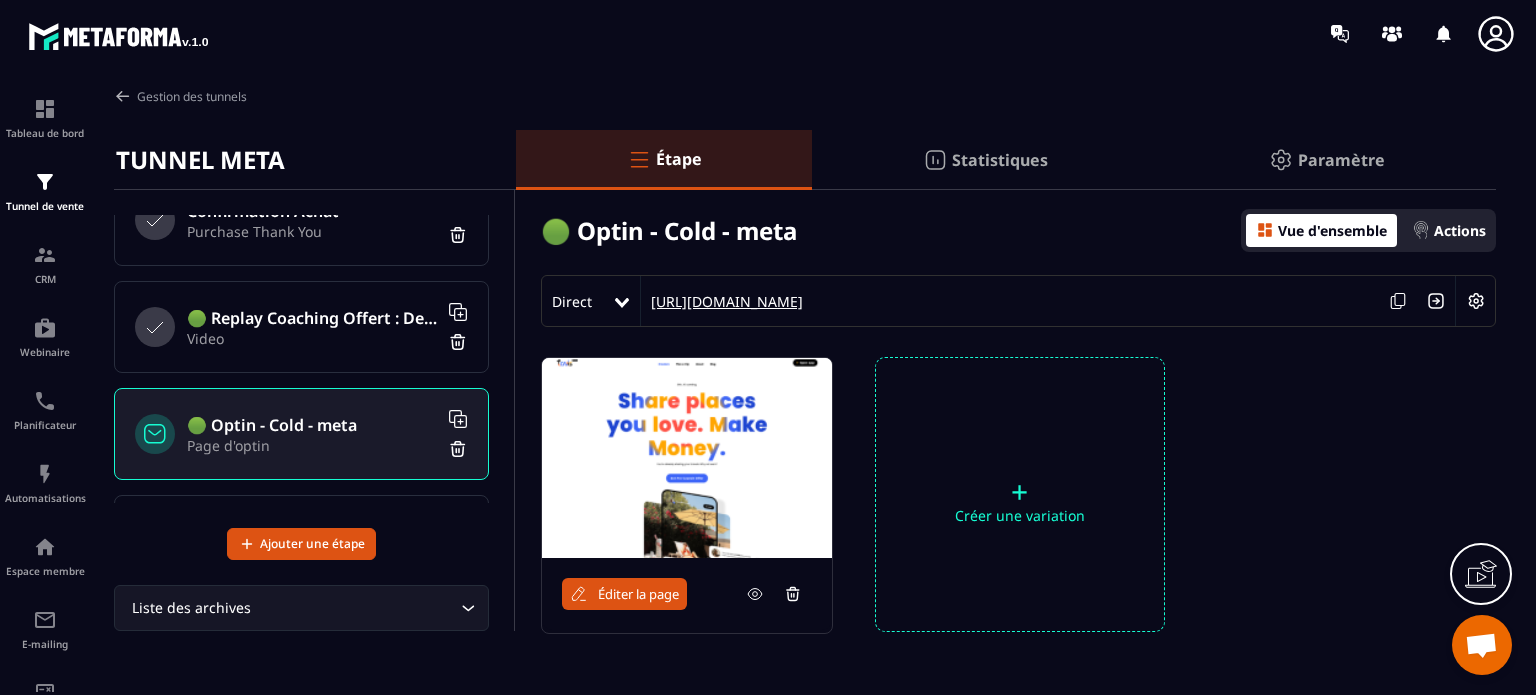 click on "[URL][DOMAIN_NAME]" at bounding box center (722, 301) 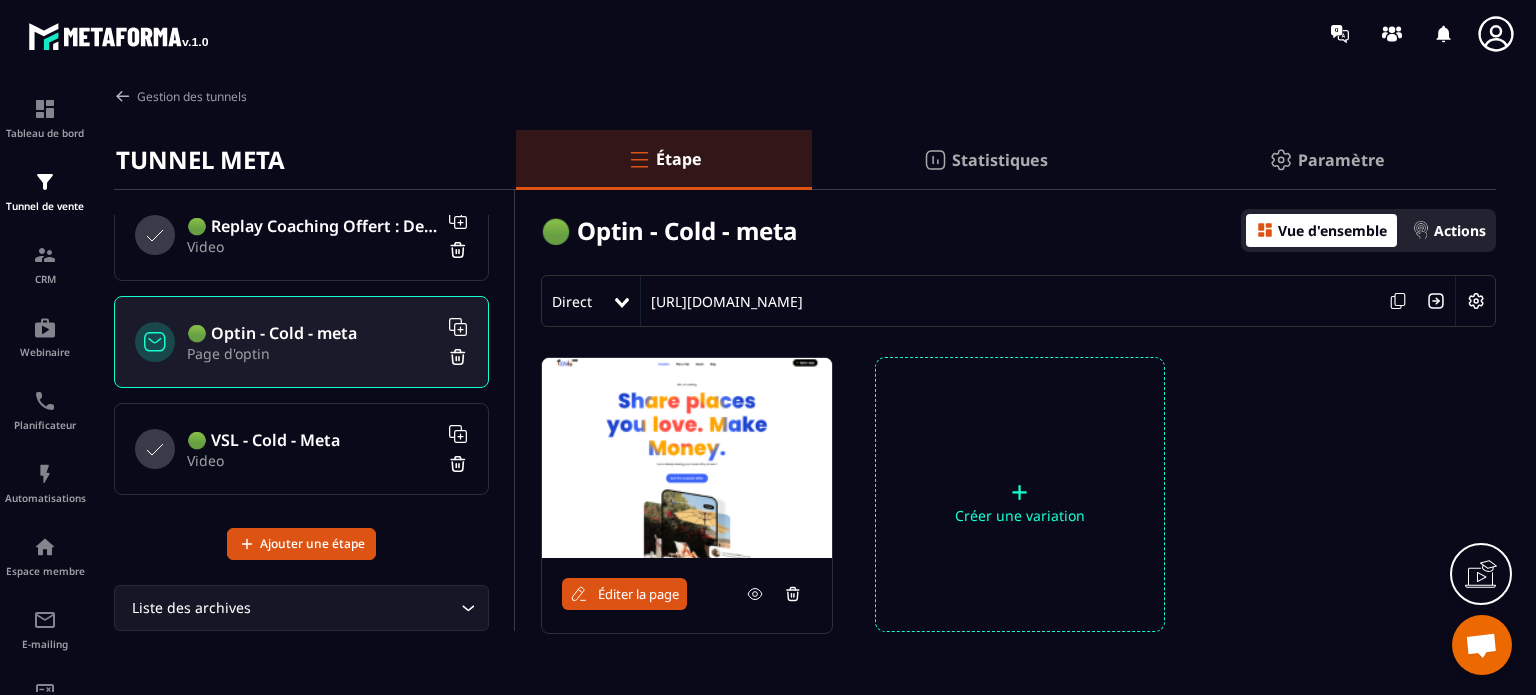 scroll, scrollTop: 777, scrollLeft: 0, axis: vertical 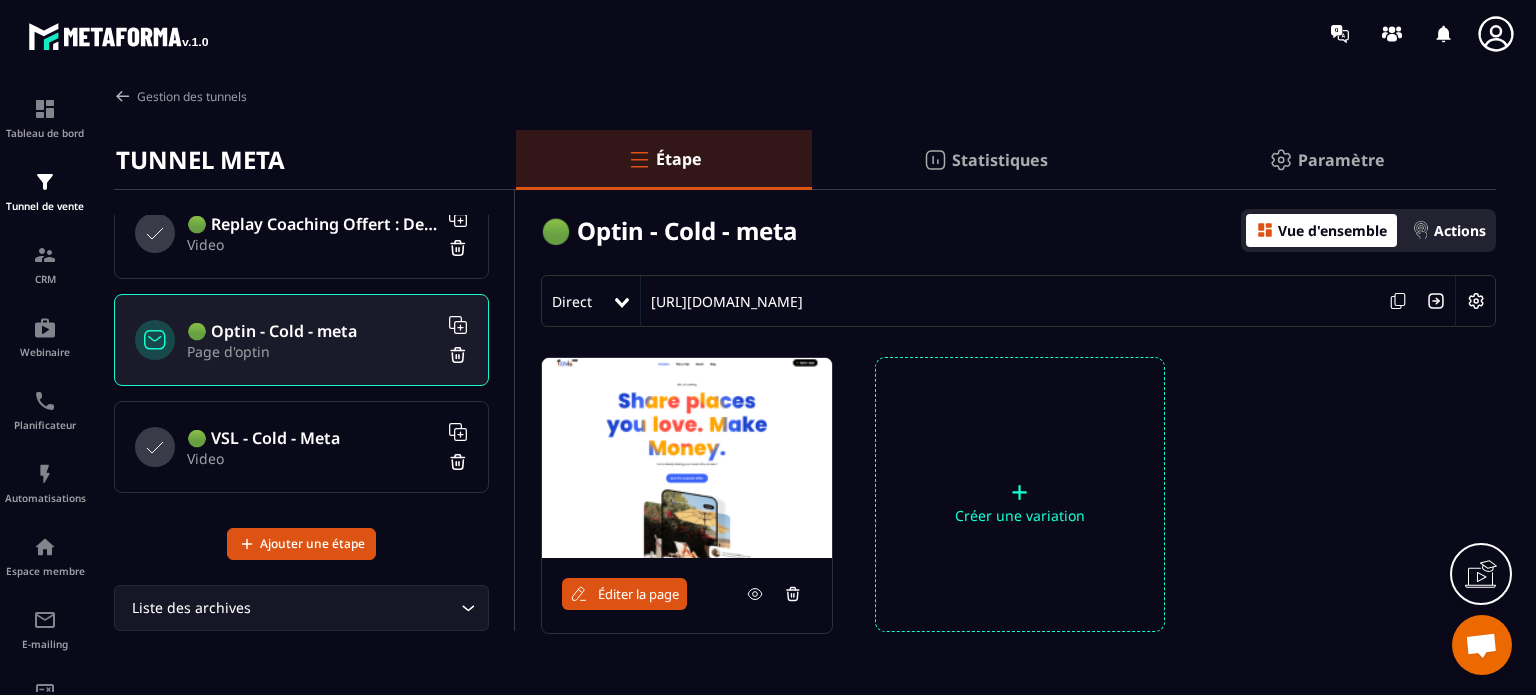 click on "🟢 VSL - Cold - Meta" at bounding box center (312, 438) 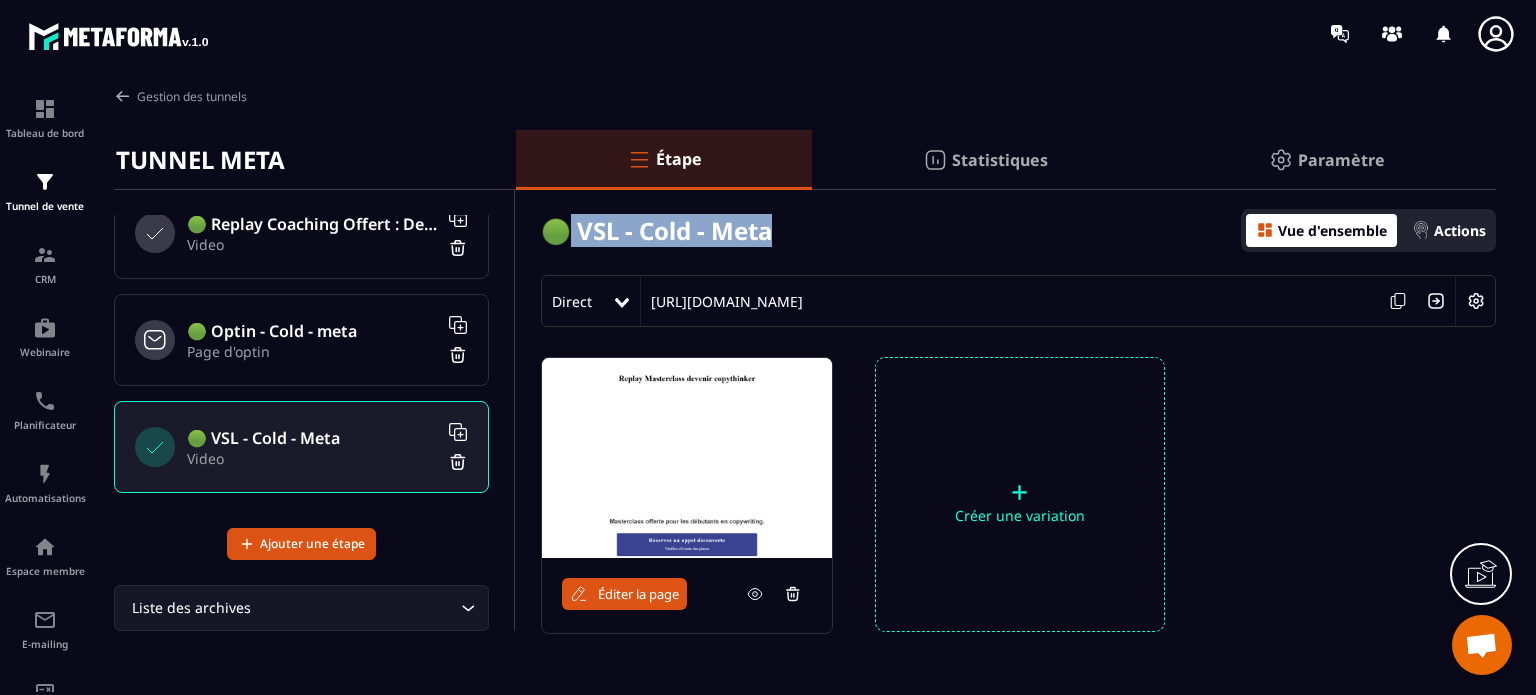 drag, startPoint x: 796, startPoint y: 229, endPoint x: 556, endPoint y: 223, distance: 240.07498 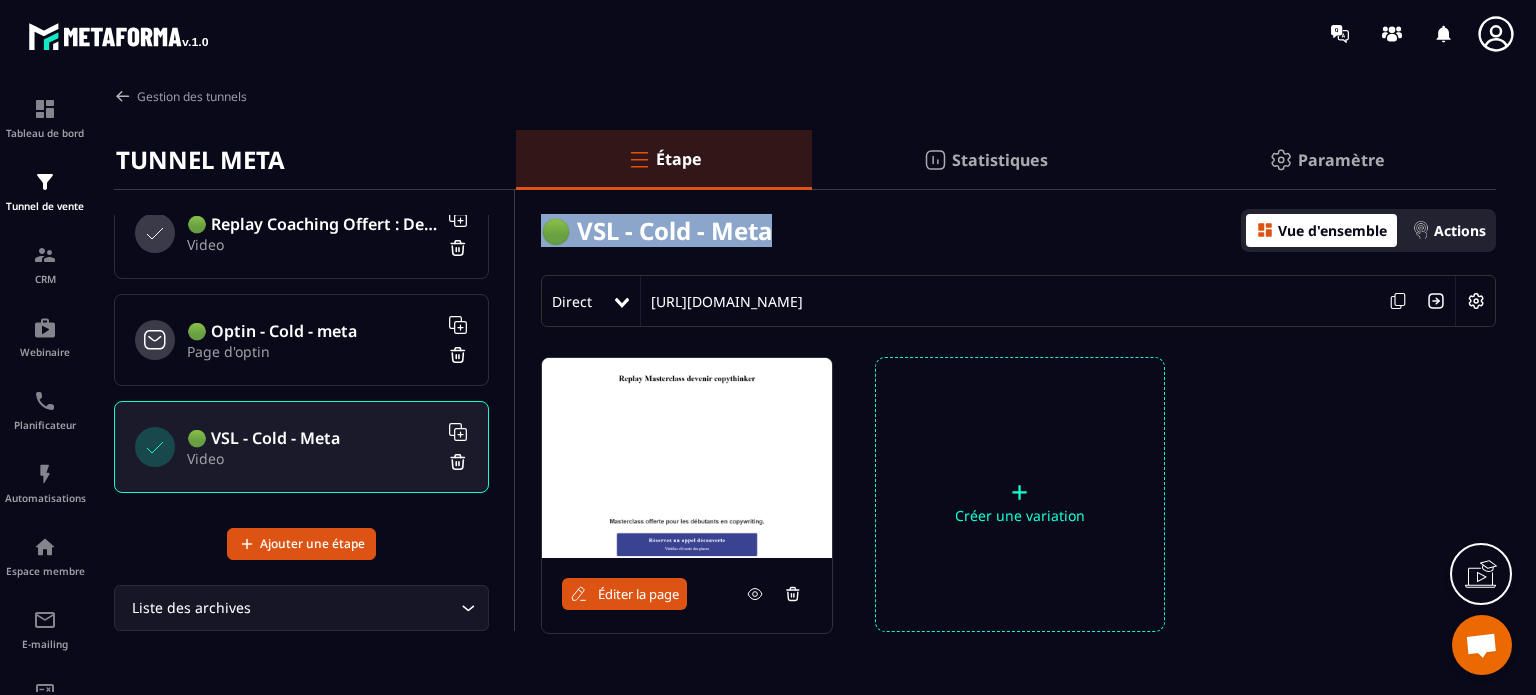 click on "🟢 VSL - Cold - Meta" at bounding box center [656, 230] 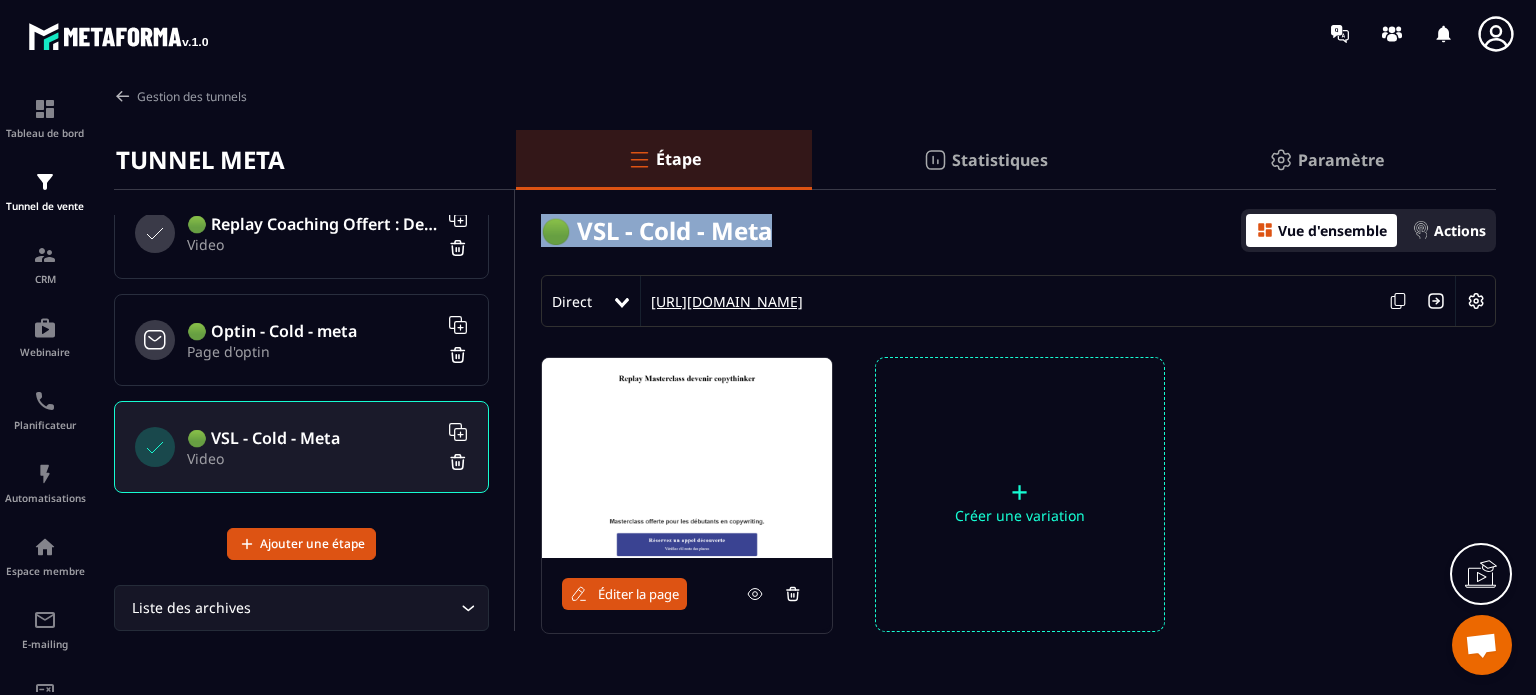 click on "[URL][DOMAIN_NAME]" at bounding box center (722, 301) 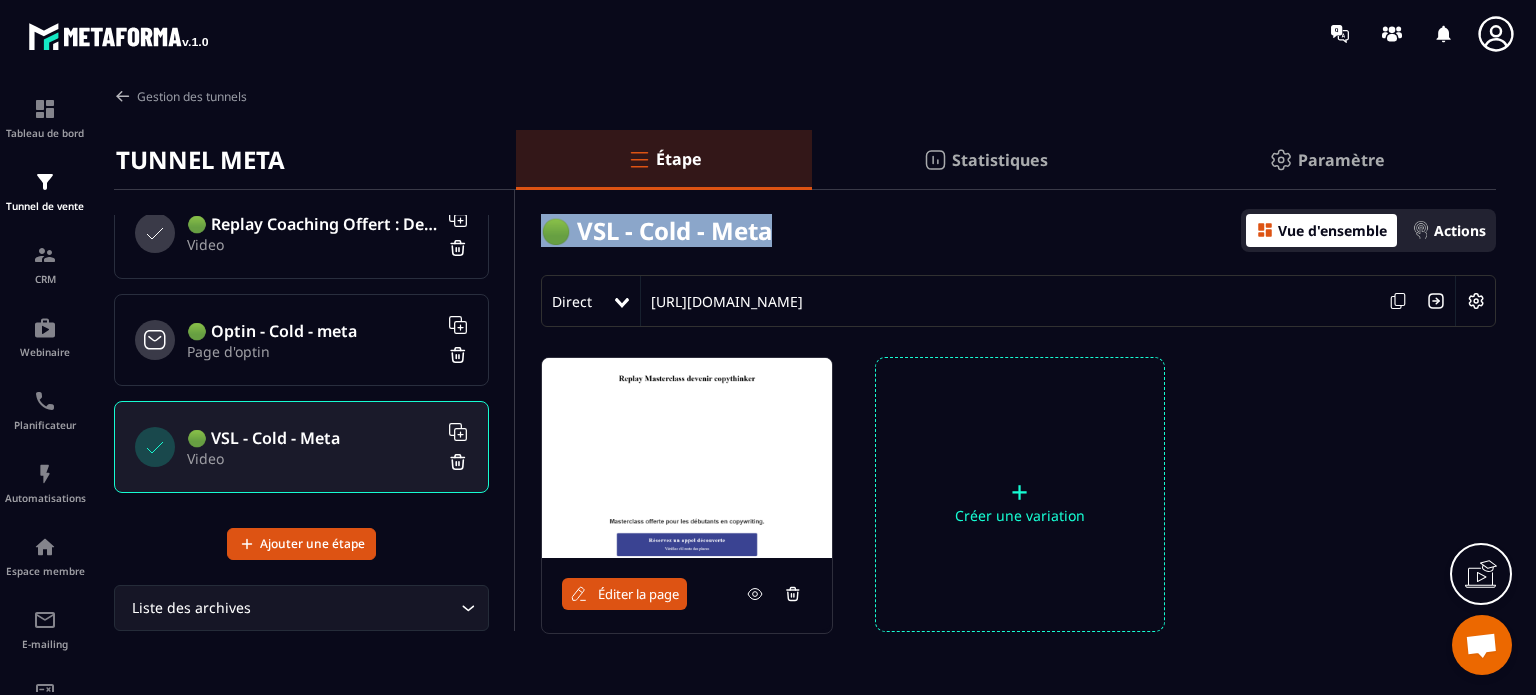 scroll, scrollTop: 0, scrollLeft: 0, axis: both 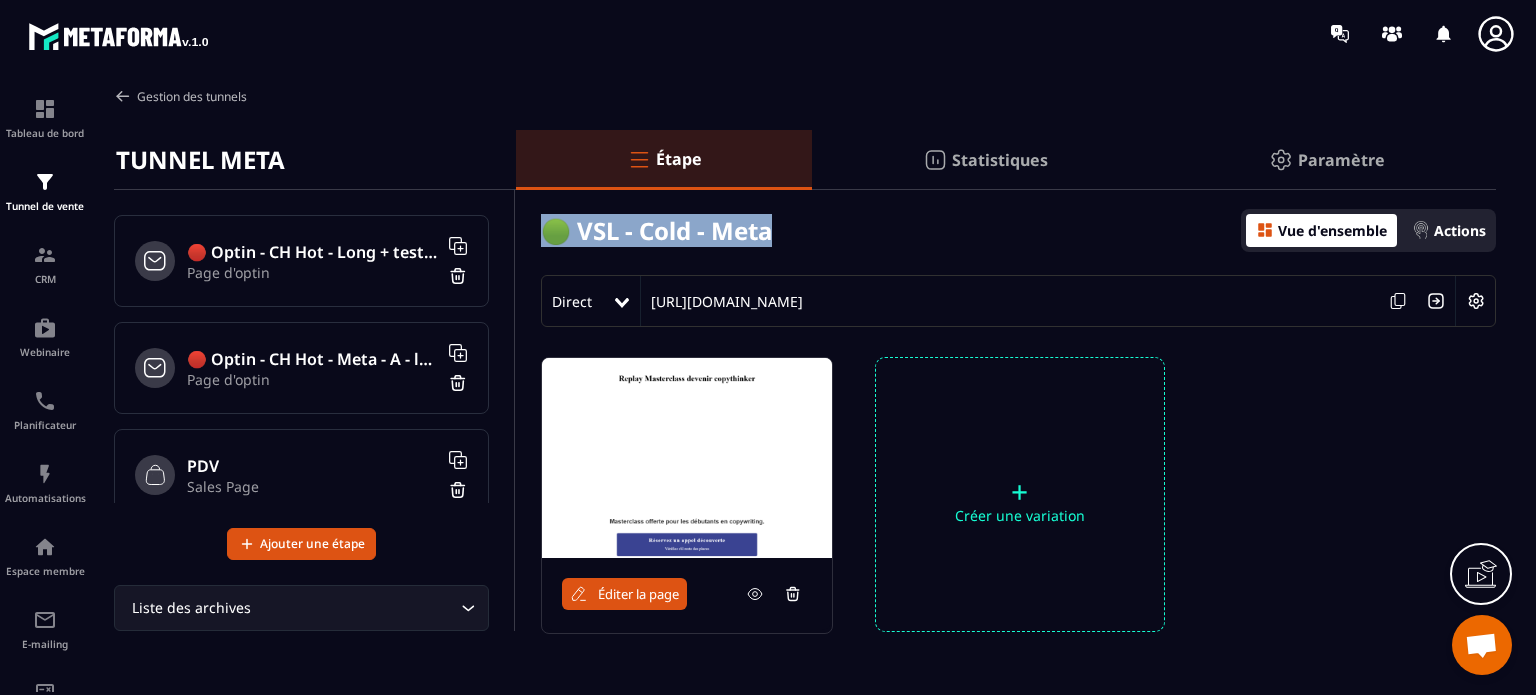 click on "Gestion des tunnels" at bounding box center [180, 96] 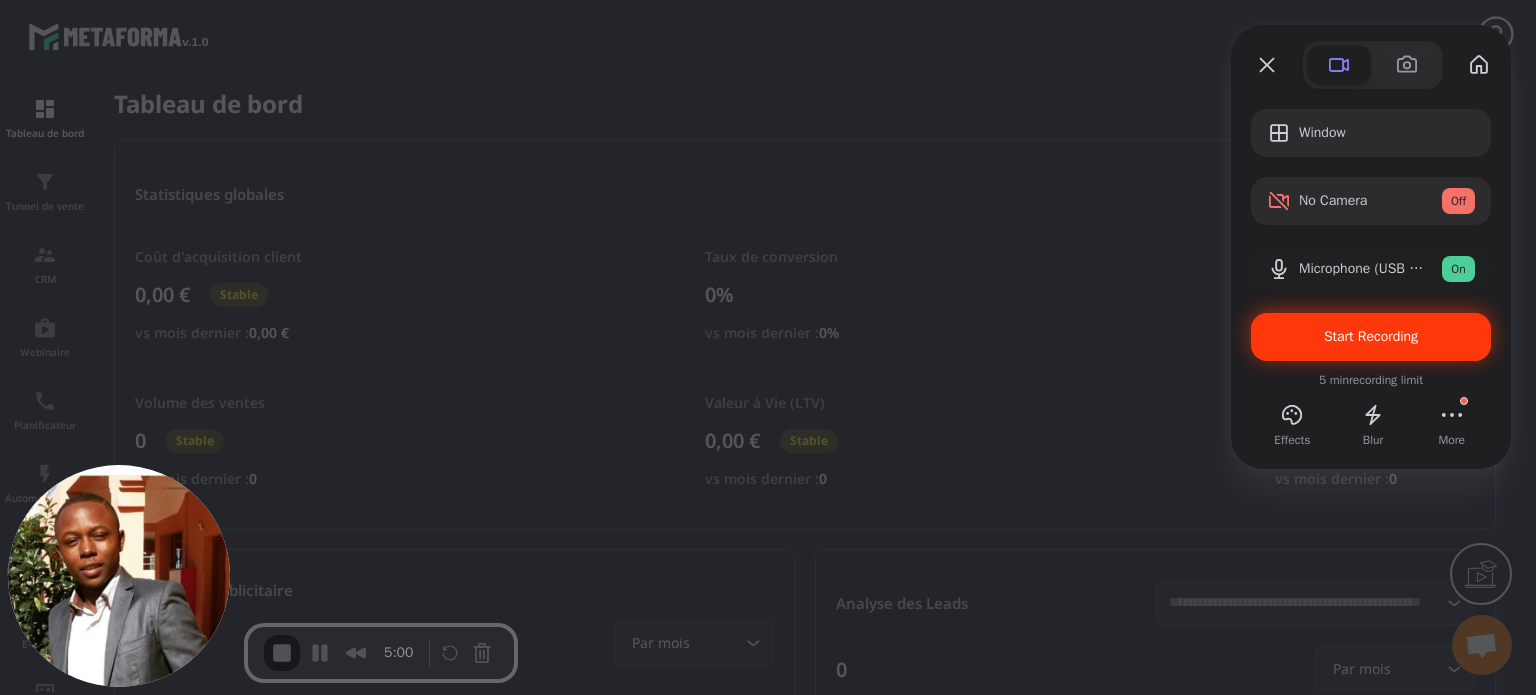 click on "Start Recording" at bounding box center [1371, 337] 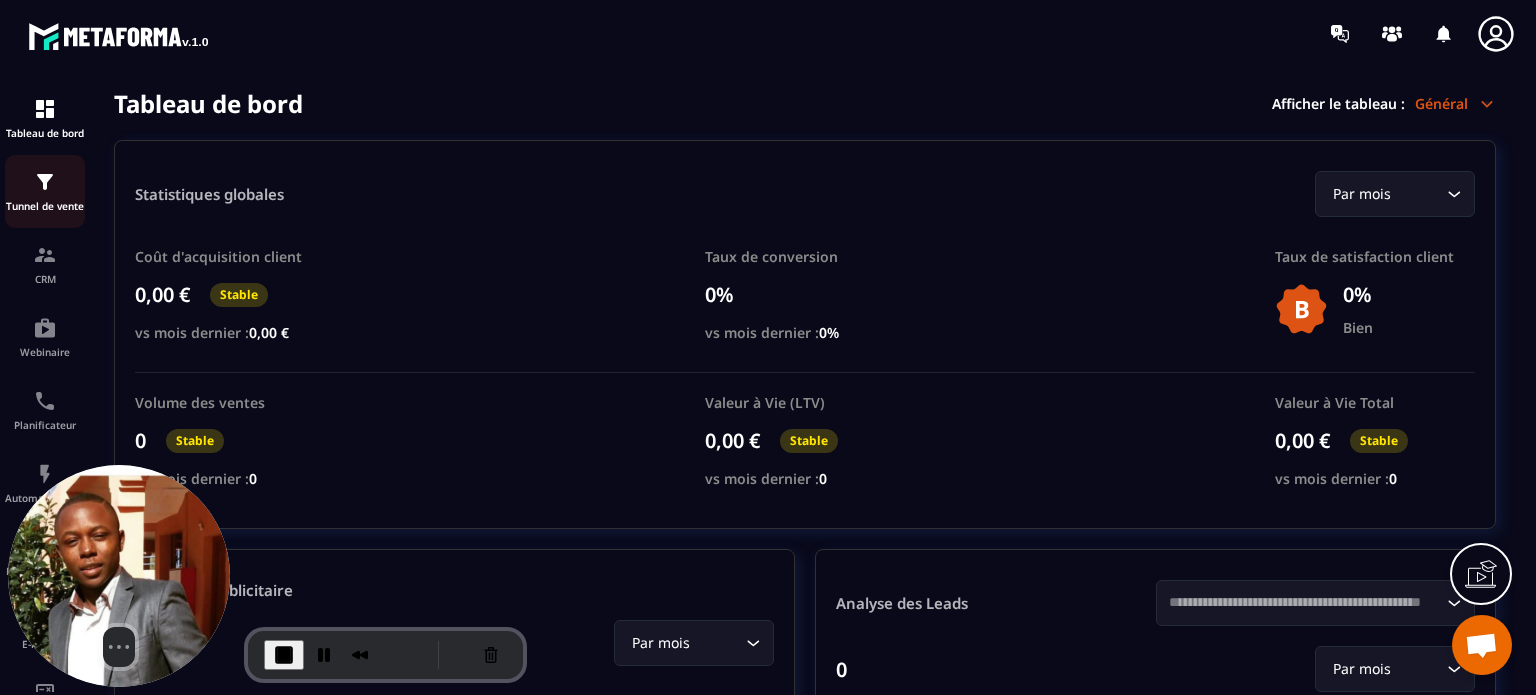click on "Tunnel de vente" at bounding box center [45, 191] 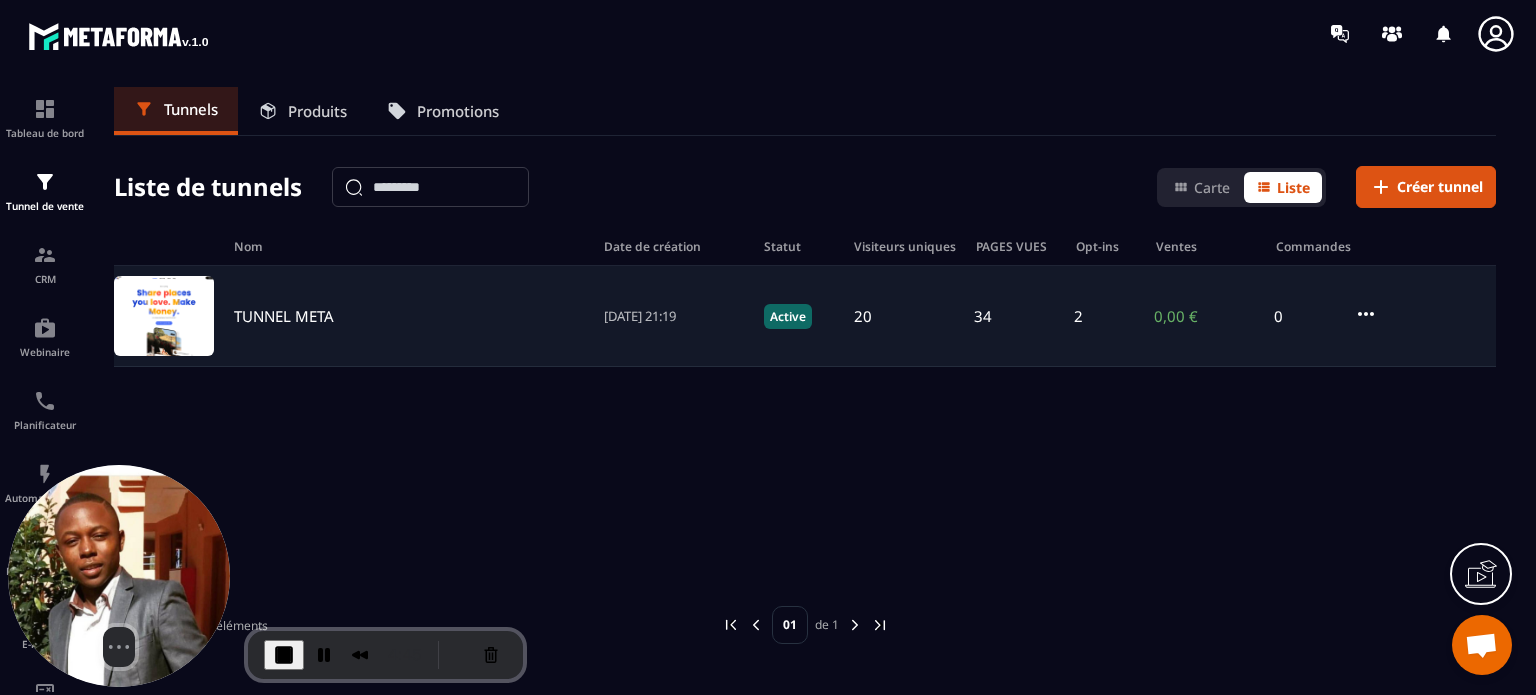 click on "TUNNEL META" at bounding box center [284, 316] 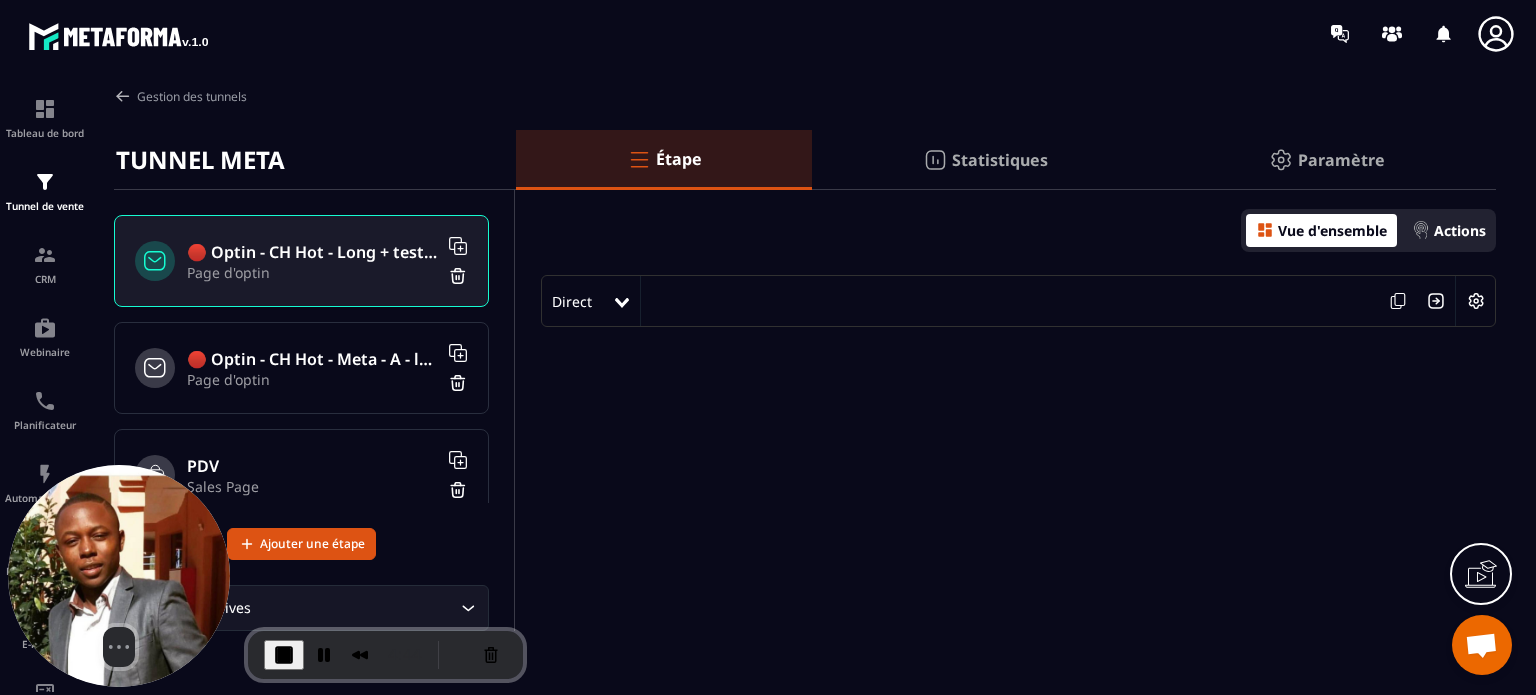 click on "🔴 Optin - CH Hot - Long + testi - looser" at bounding box center [312, 252] 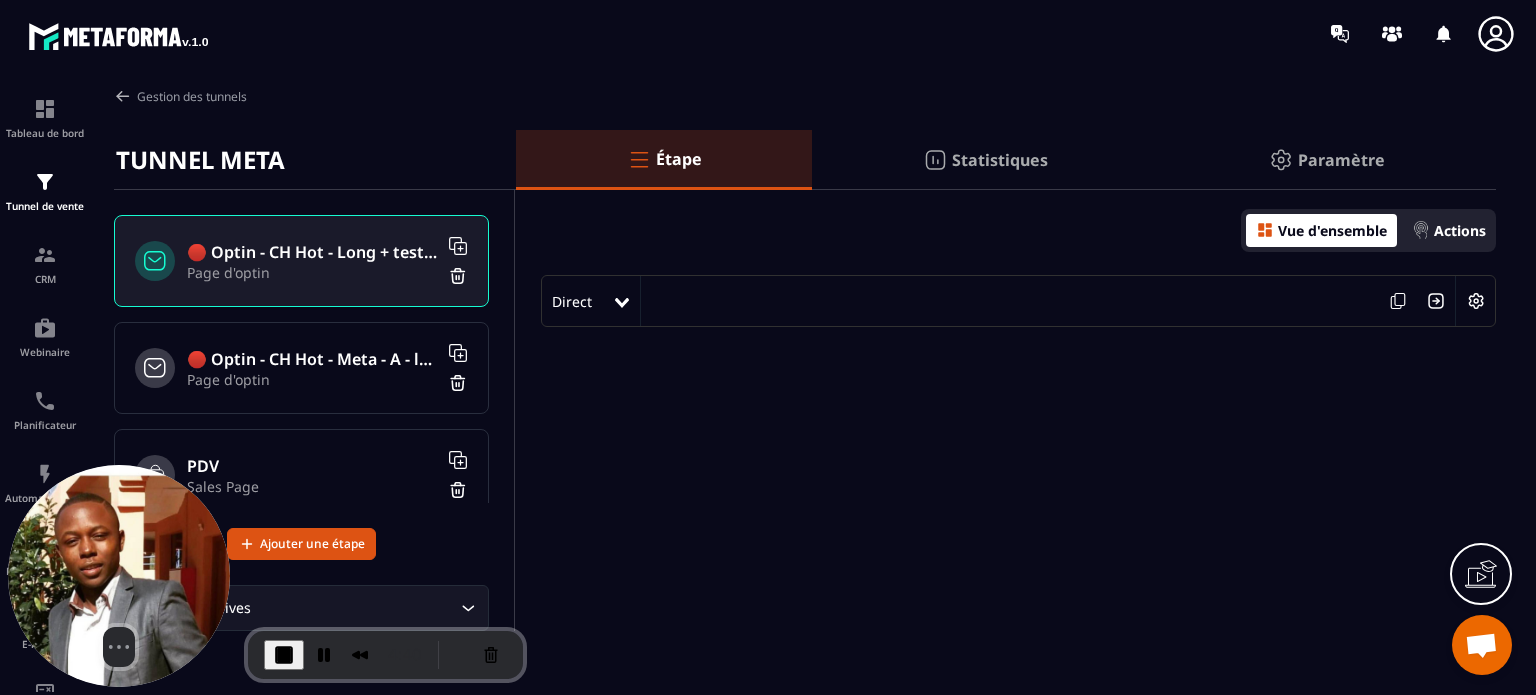 click on "🔴 Optin - CH Hot - Long + testi - looser" at bounding box center (312, 252) 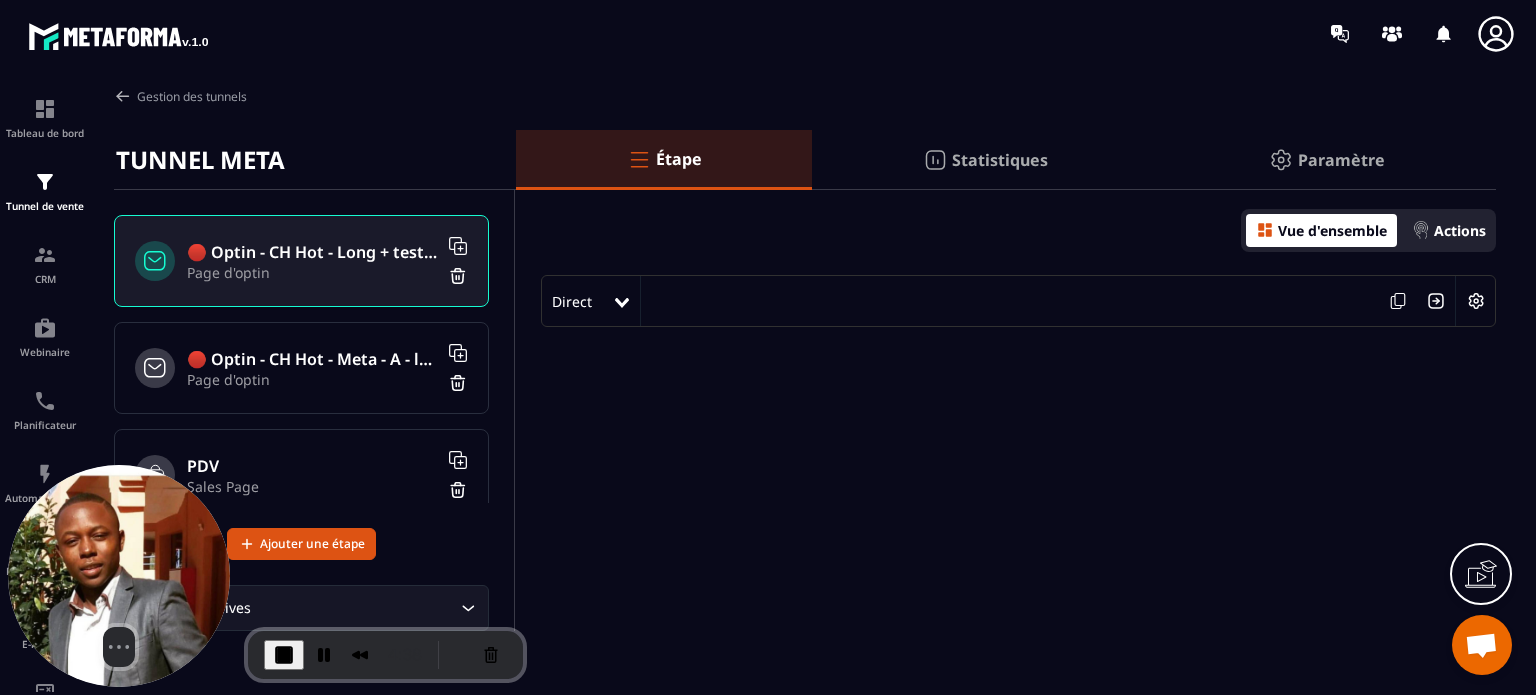 click 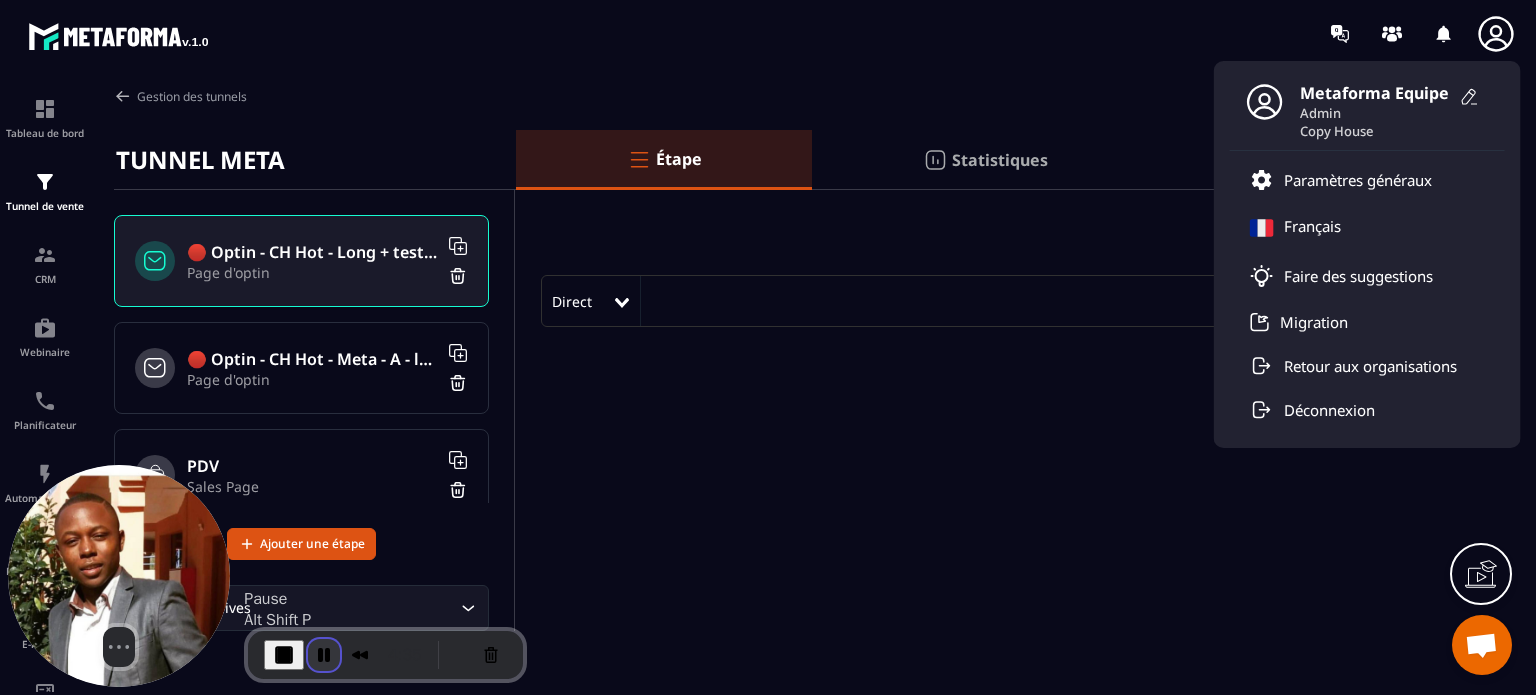 click at bounding box center (324, 655) 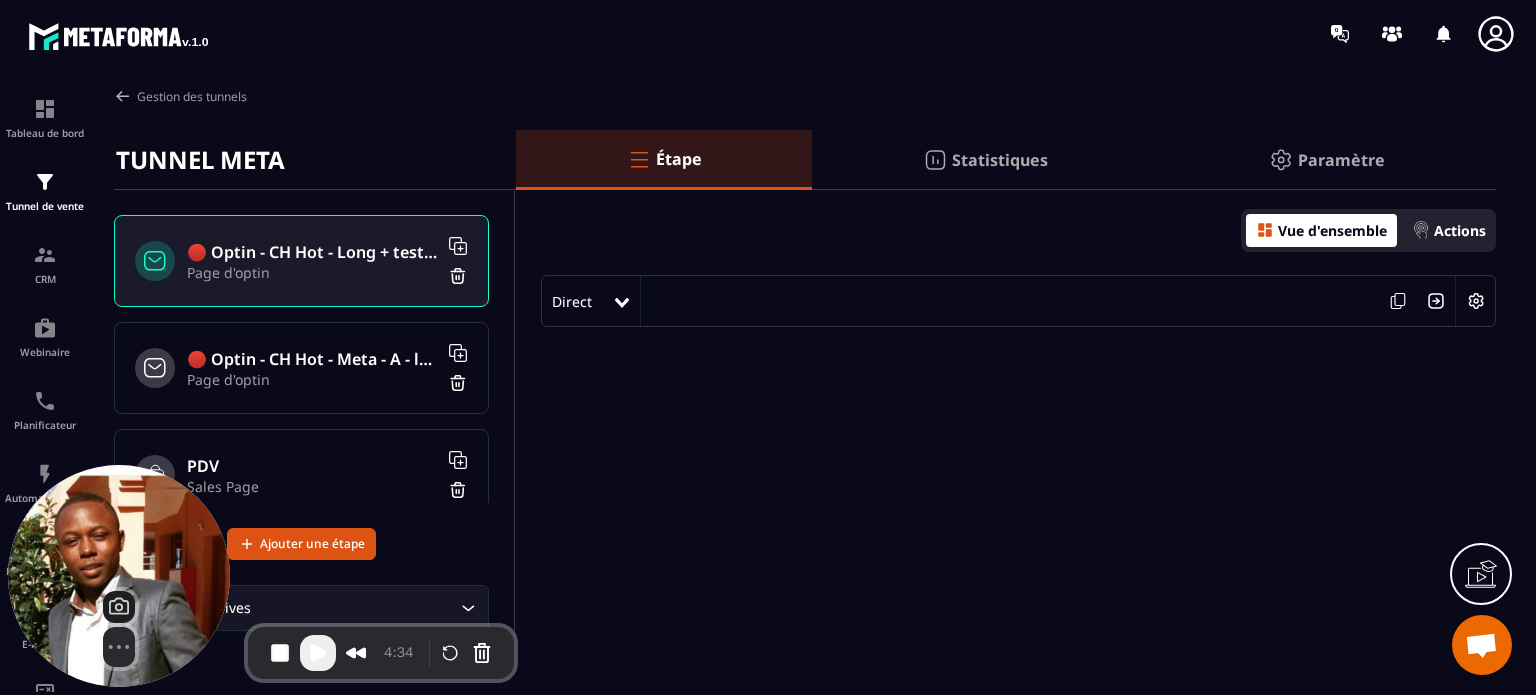 click 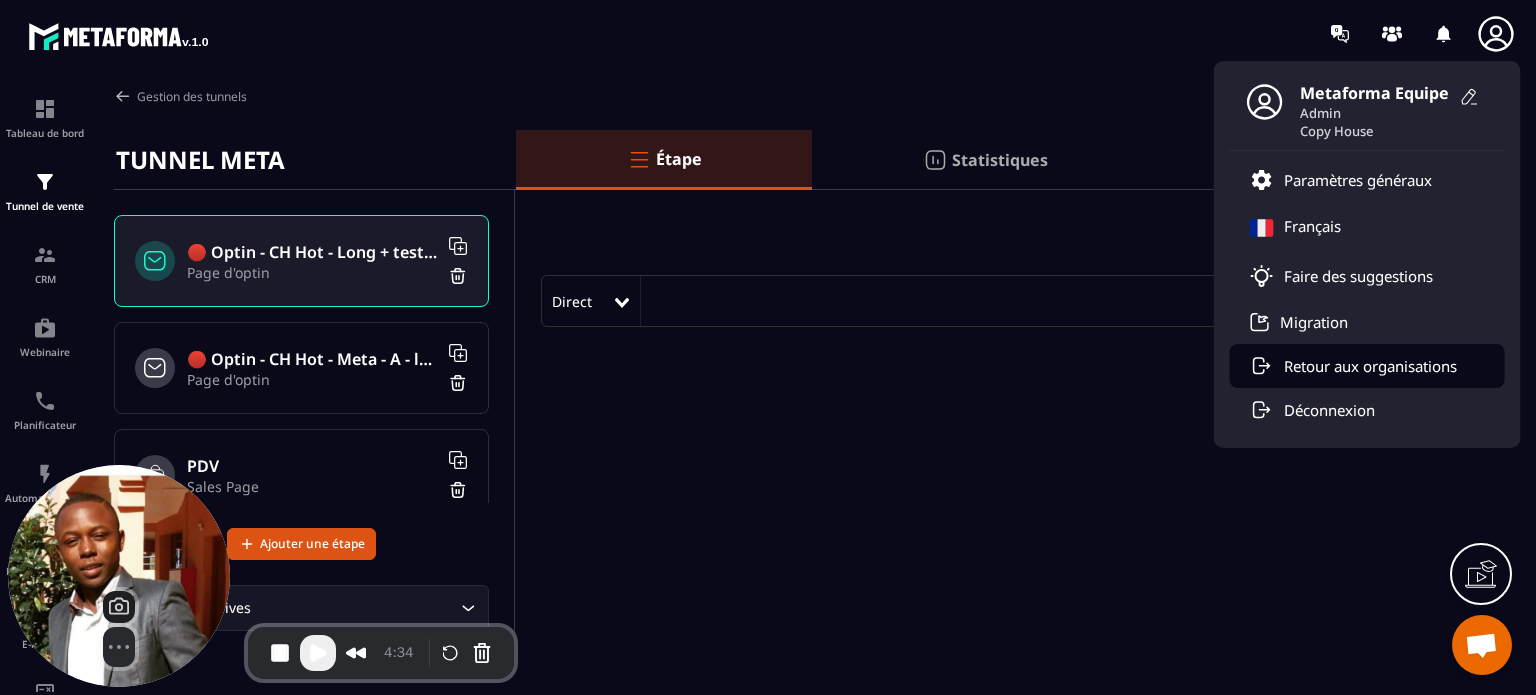 click on "Retour aux organisations" at bounding box center (1370, 366) 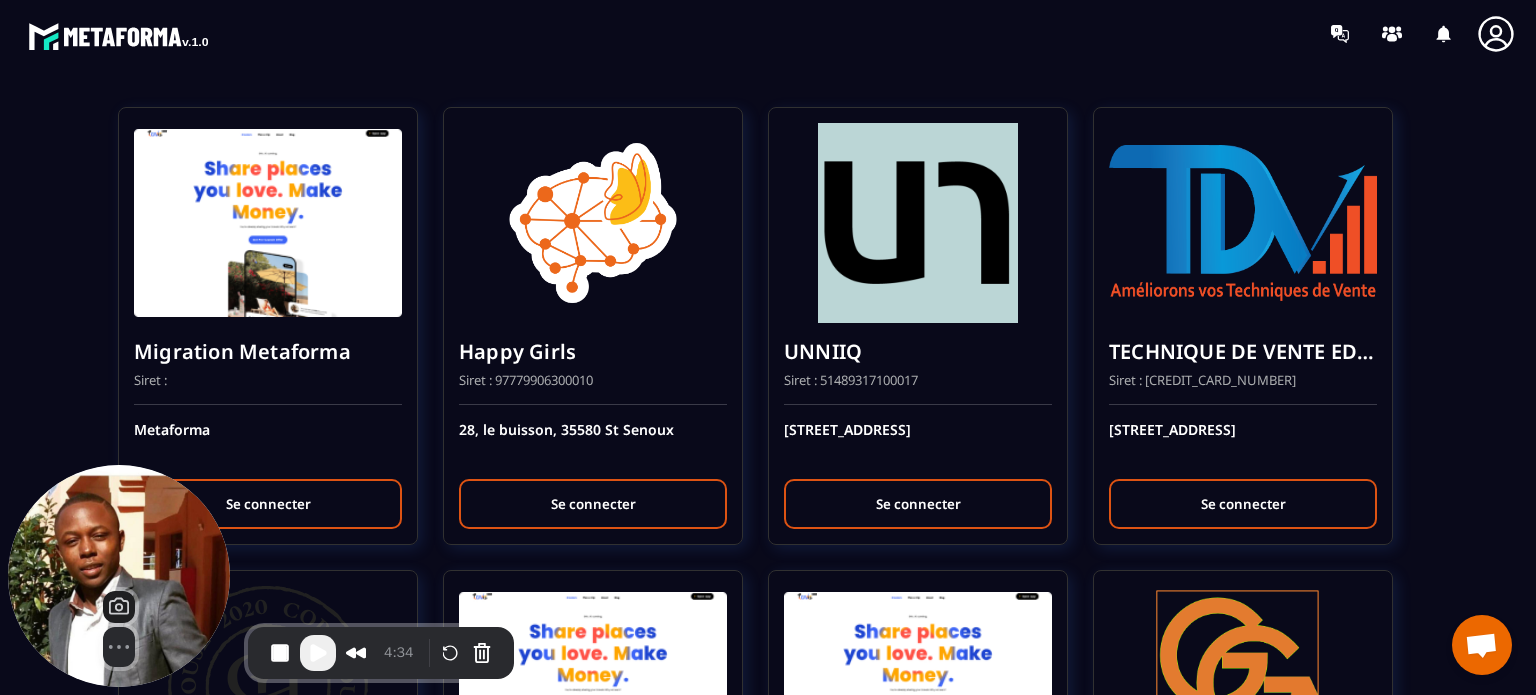 click on "Migration Metaforma  Siret :  Metaforma  Se connecter  Happy Girls  Siret : 97779906300010 28, le buisson, 35580 St Senoux  Se connecter  UNNIIQ  Siret : 51489317100017 [STREET_ADDRESS] connecter  TECHNIQUE DE VENTE EDITION  Siret : [CREDIT_CARD_NUMBER] 122 [STREET_ADDRESS] connecter  [GEOGRAPHIC_DATA]  Siret : 91121337900017 [STREET_ADDRESS] [GEOGRAPHIC_DATA]  Siret :  [GEOGRAPHIC_DATA]-Castel 10  Se connecter  SOLUTIONS ET MANAGERS  Siret : 52195291100027 613 [STREET_ADDRESS]  Siret : 97842969400018 [STREET_ADDRESS]  Se connecter  Et si on s'posait ?  Siret : 92085819800012 934 route d'oilly  Se connecter  KILUKRU  Siret : 789715935 4 Route du [GEOGRAPHIC_DATA]  Se connecter  SARL ORGONITES  Siret : 899 435 713 00016 [STREET_ADDRESS] connecter  [PERSON_NAME]  Siret : 52510184600067 [STREET_ADDRESS] connecter  Aligner  Siret : 84416062200024 254 [GEOGRAPHIC_DATA]  Se connecter  BR FORMATIONS  Siret : 91821302600019 [GEOGRAPHIC_DATA]" at bounding box center (768, 1999) 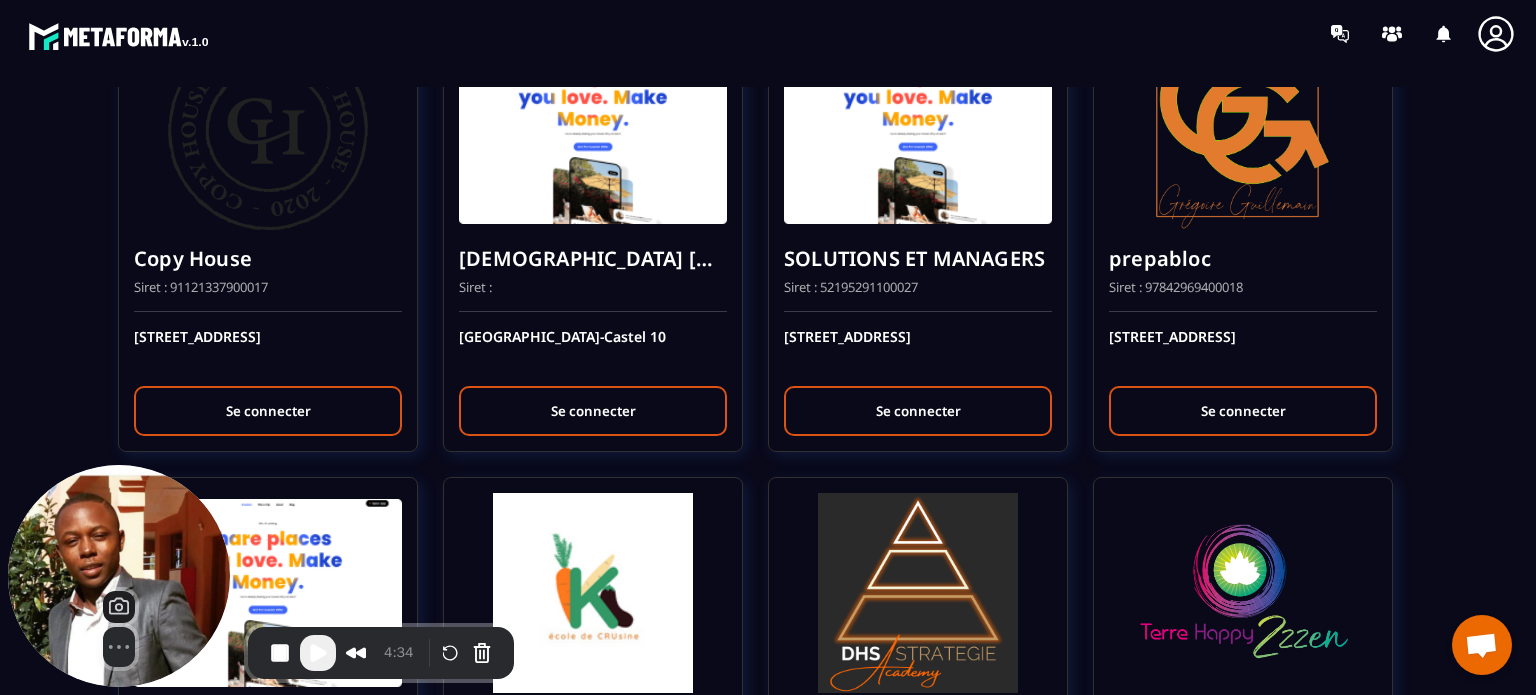 scroll, scrollTop: 600, scrollLeft: 0, axis: vertical 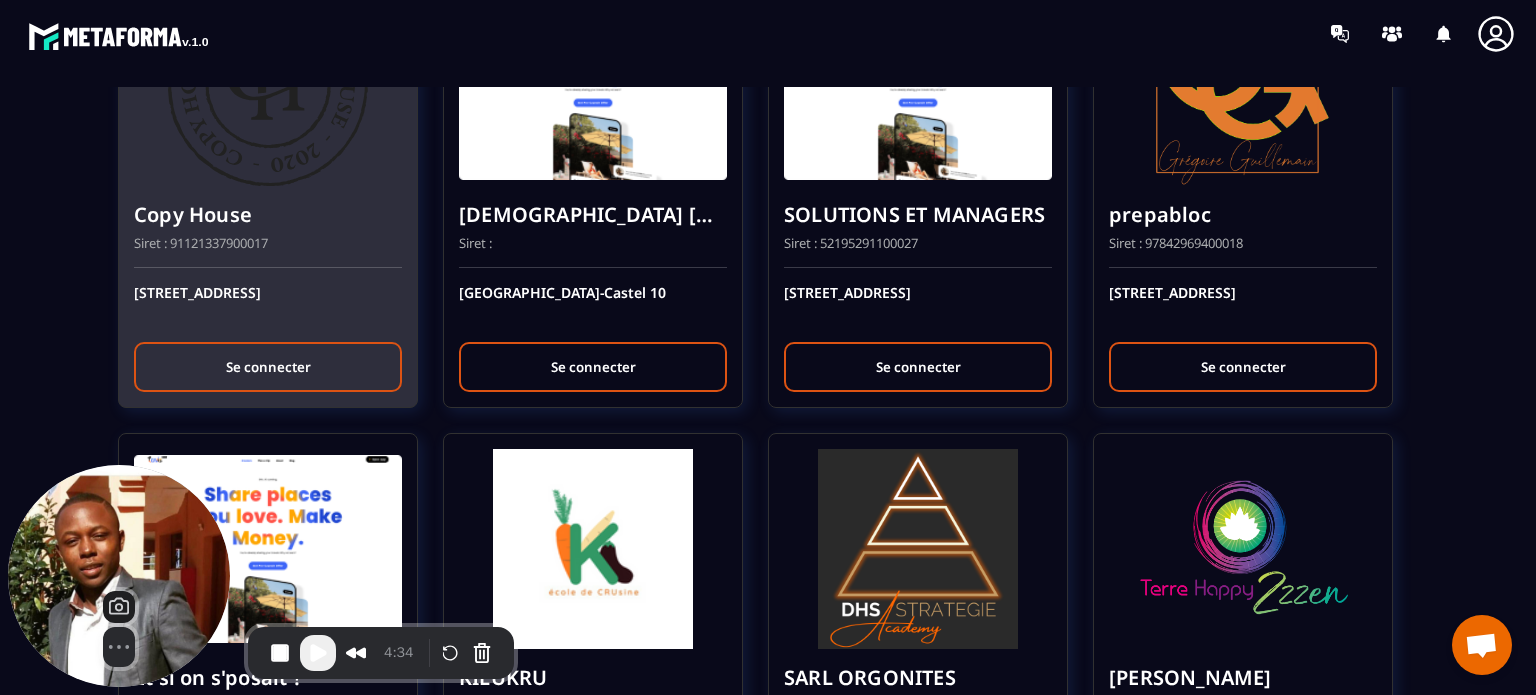 click on "Se connecter" at bounding box center [268, 367] 